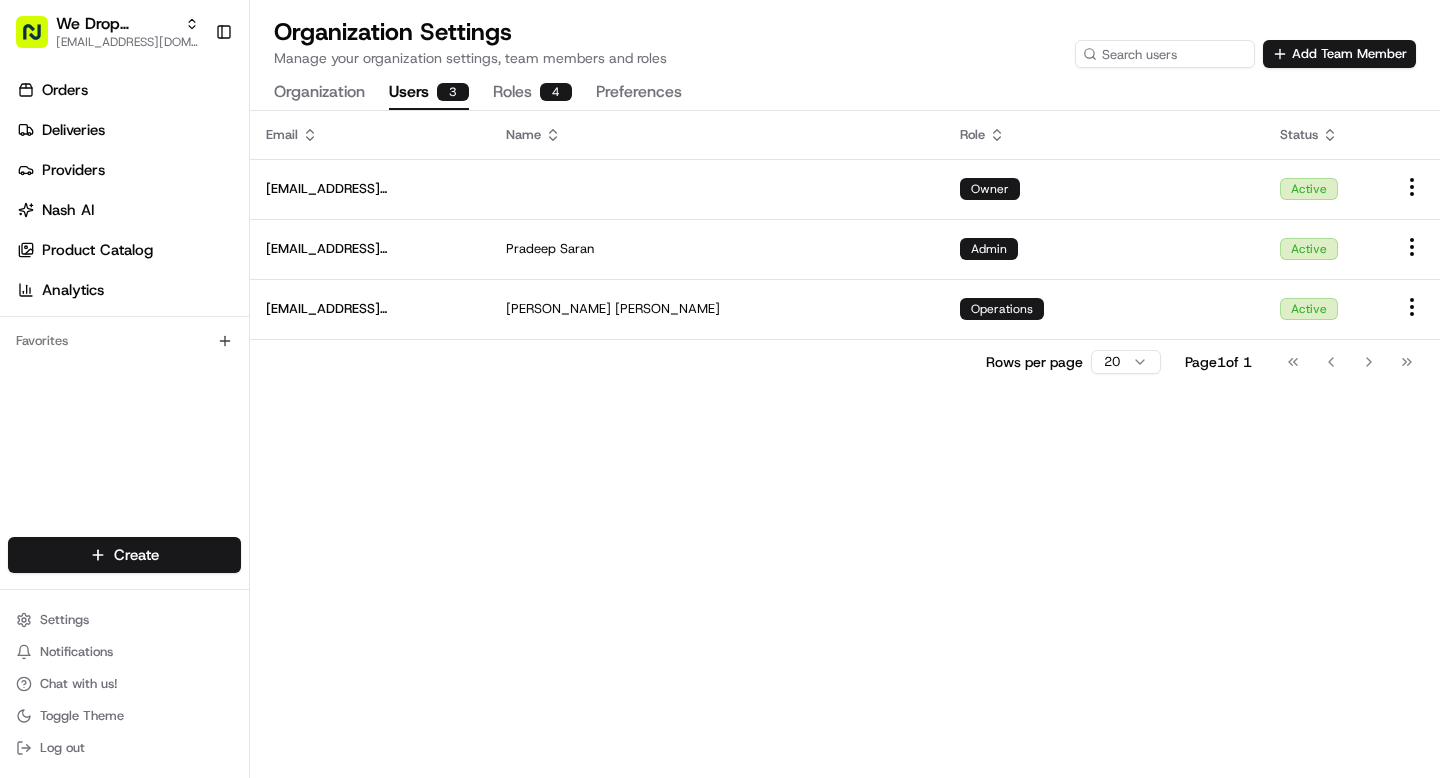click on "Deliveries" at bounding box center [73, 130] 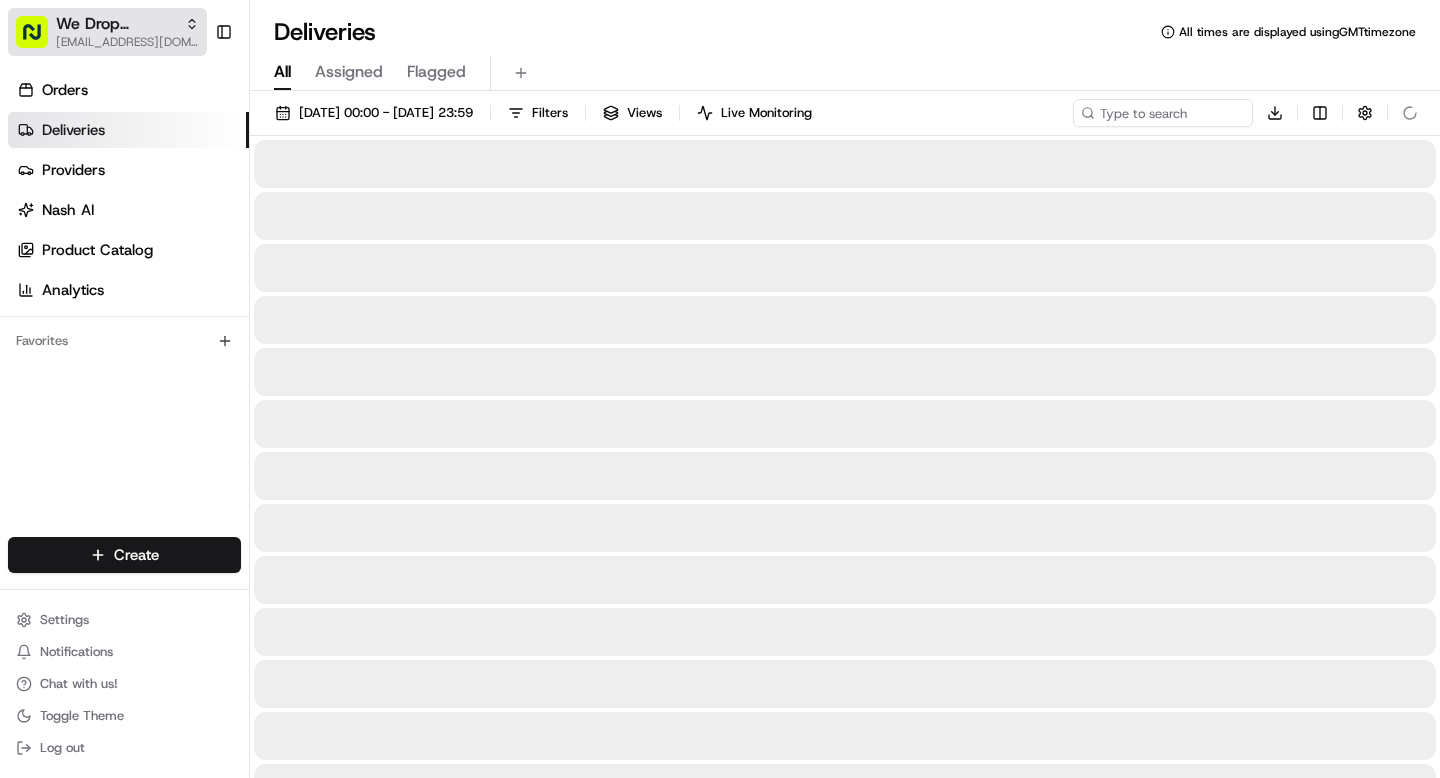 click on "We Drop Limited" at bounding box center (116, 24) 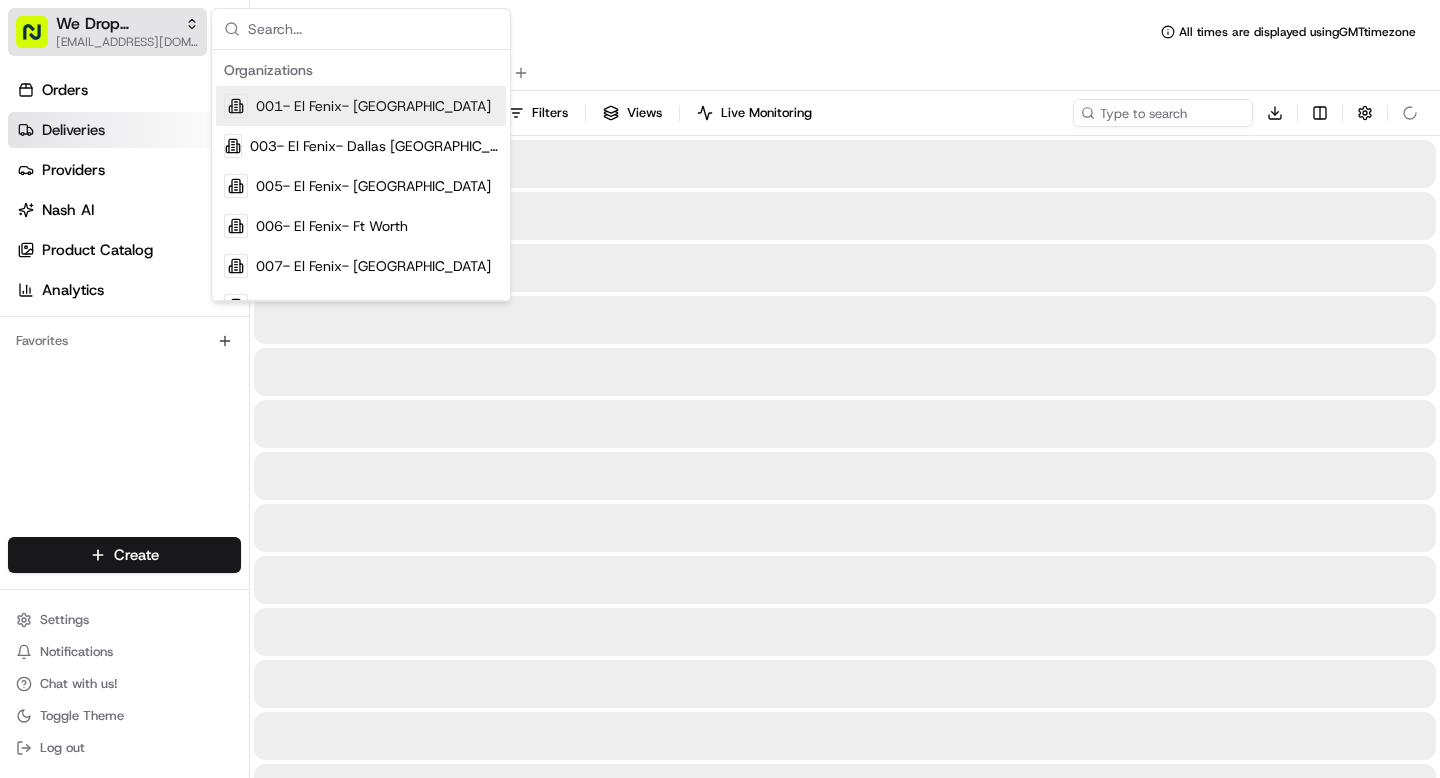 type on "a" 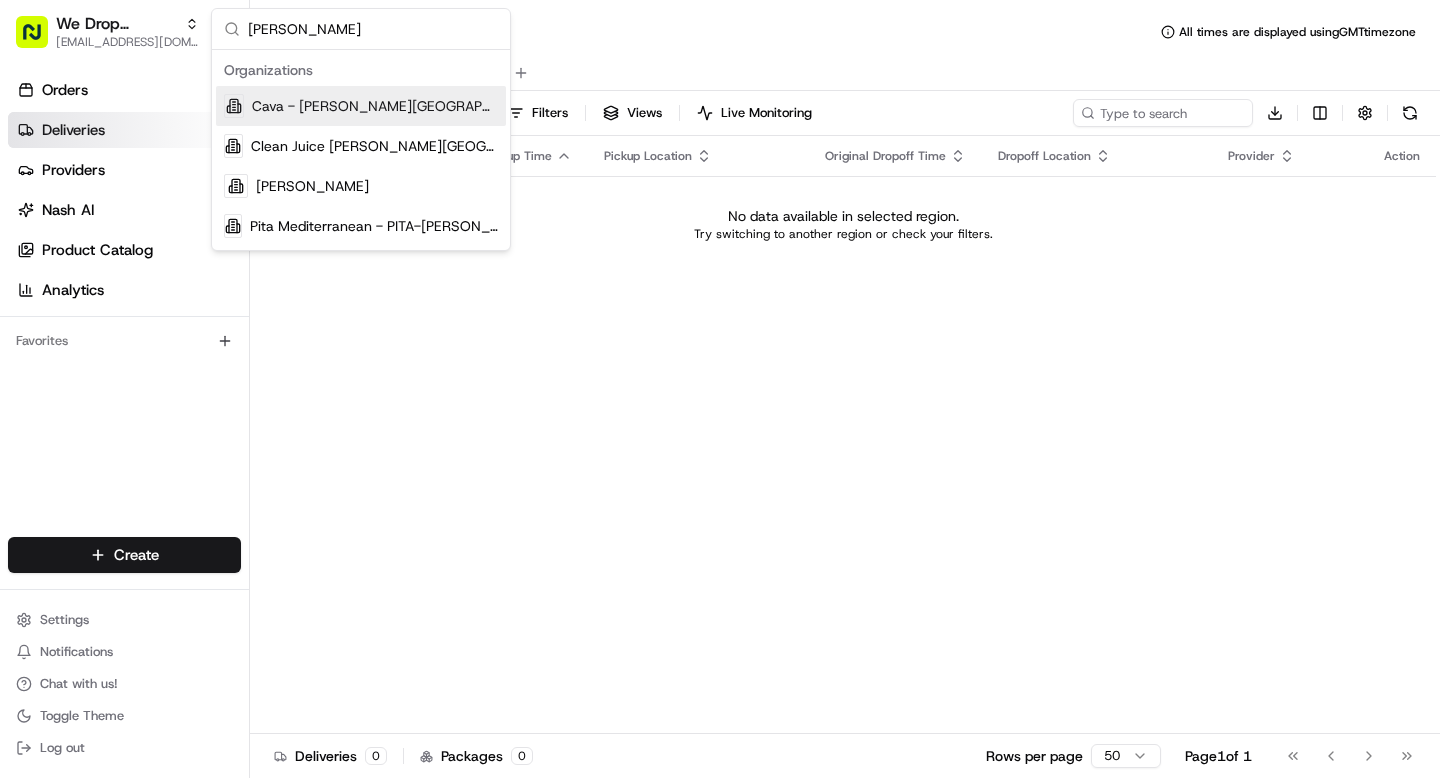 type on "sandy" 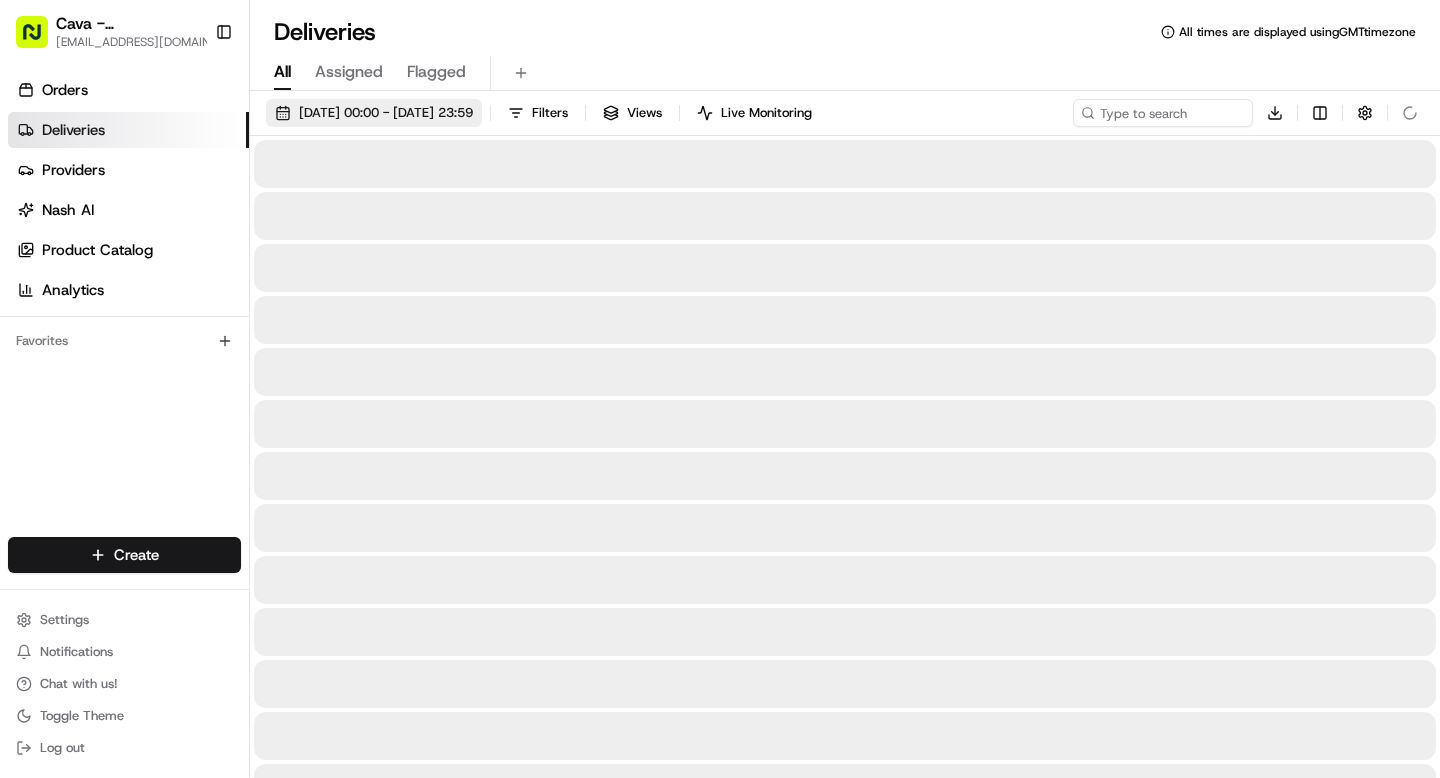 click on "01/07/2025 00:00 - 31/07/2025 23:59" at bounding box center [374, 113] 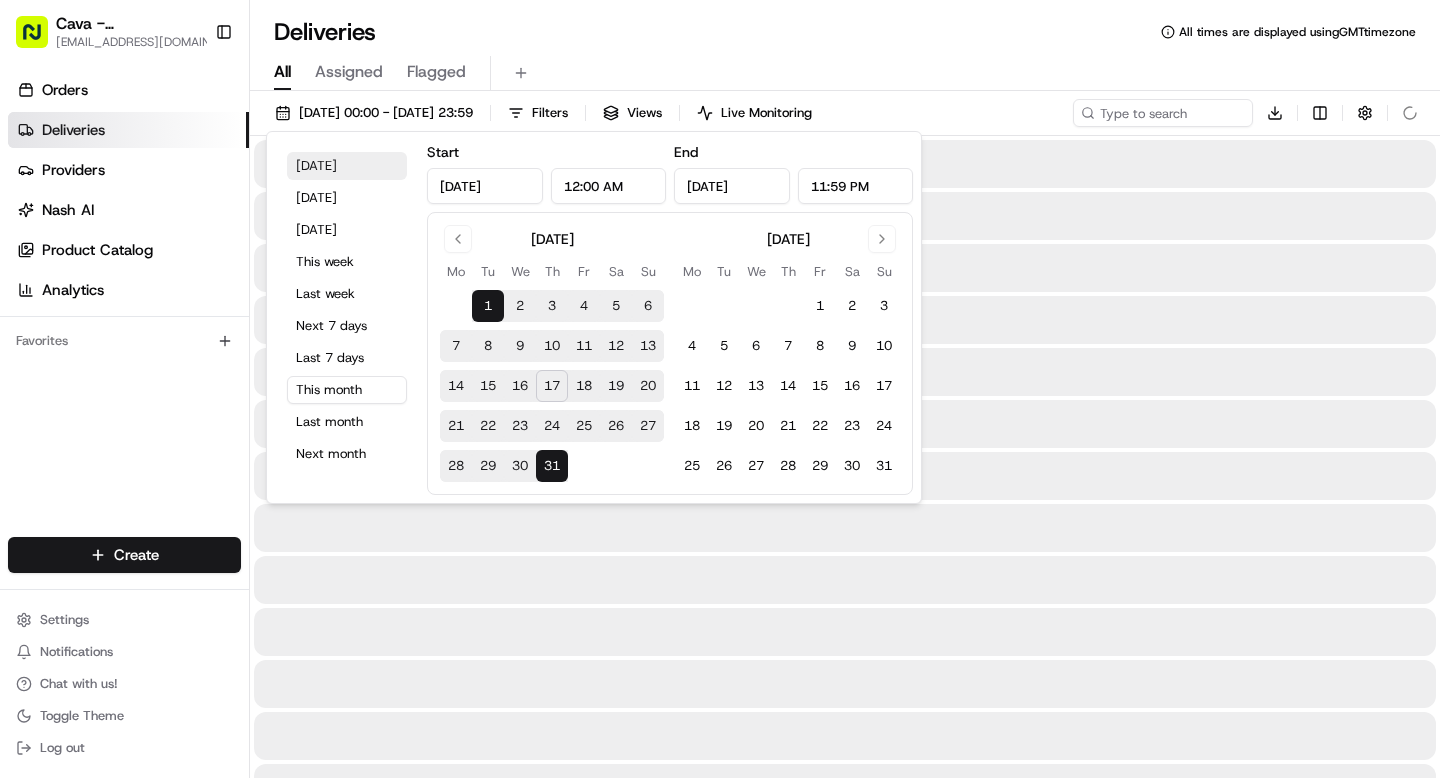 click on "Today Yesterday Tomorrow This week Last week Next 7 days Last 7 days This month Last month Next month" at bounding box center (347, 317) 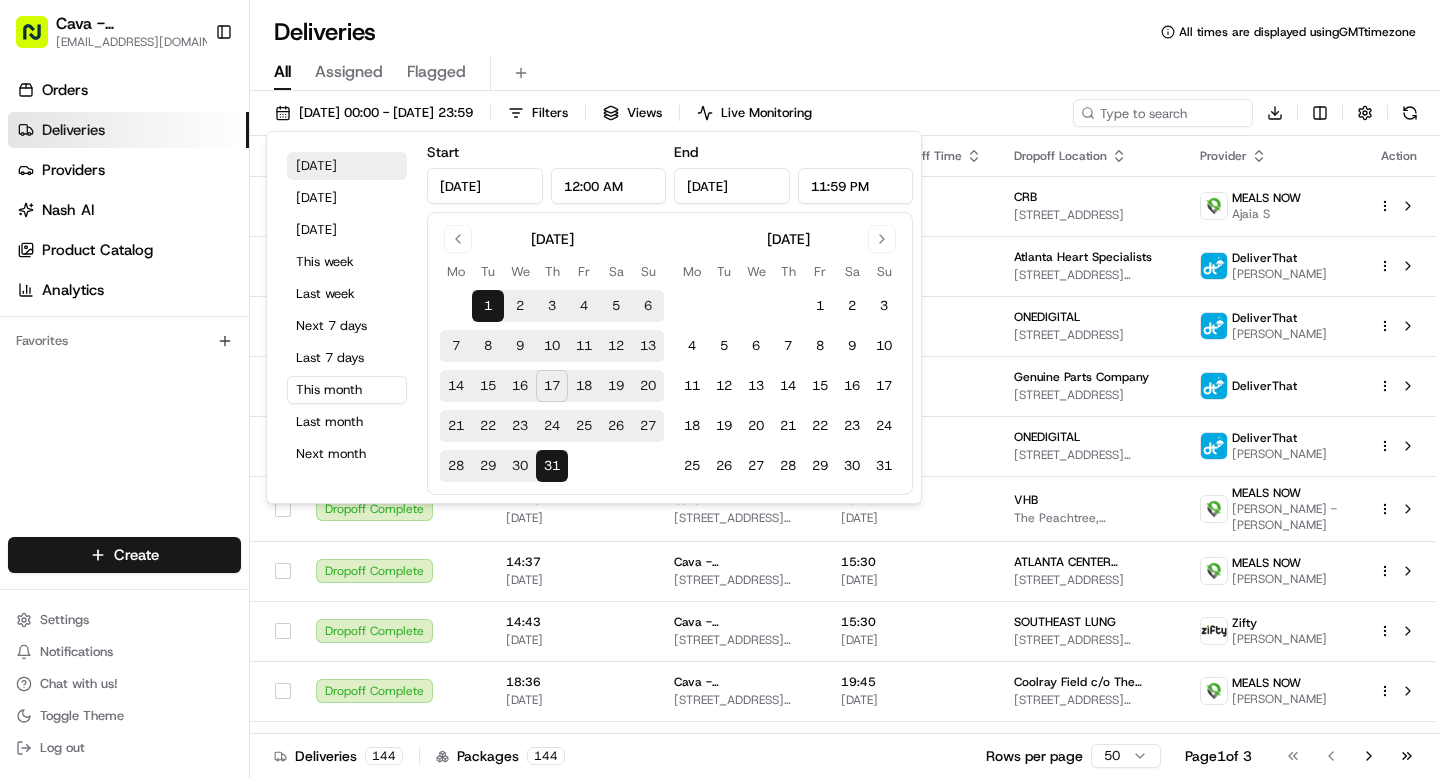 click on "Today" at bounding box center (347, 166) 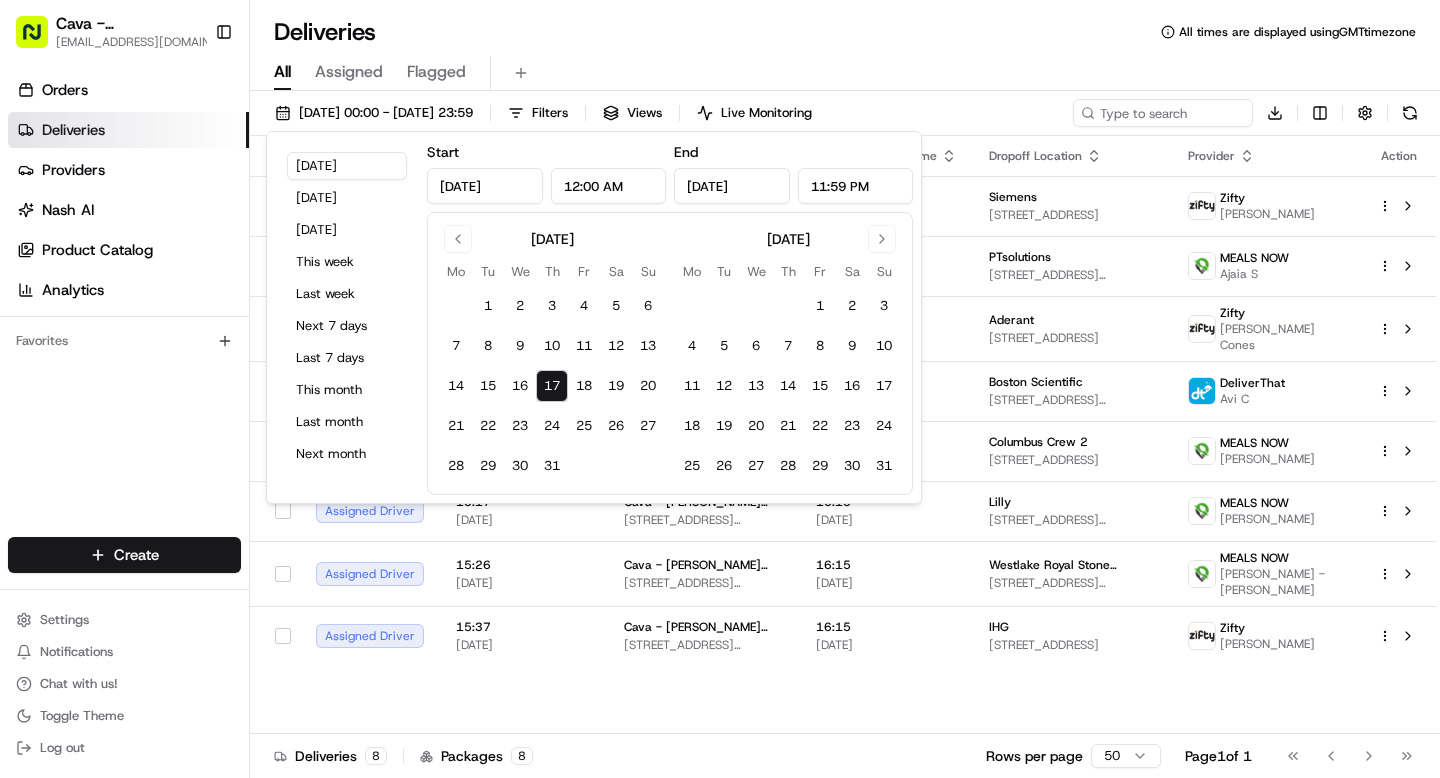 click on "Deliveries All times are displayed using  GMT  timezone" at bounding box center [845, 32] 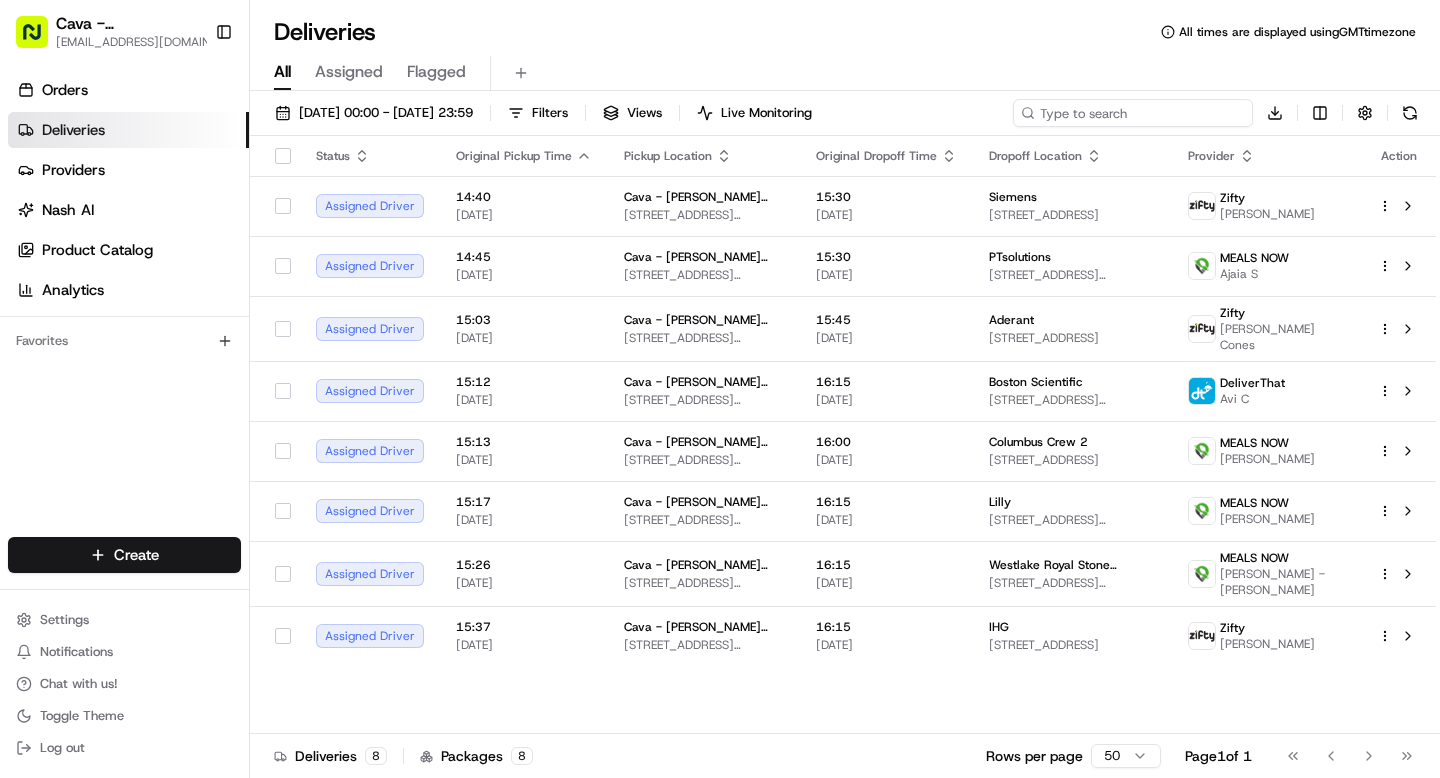 click at bounding box center (1133, 113) 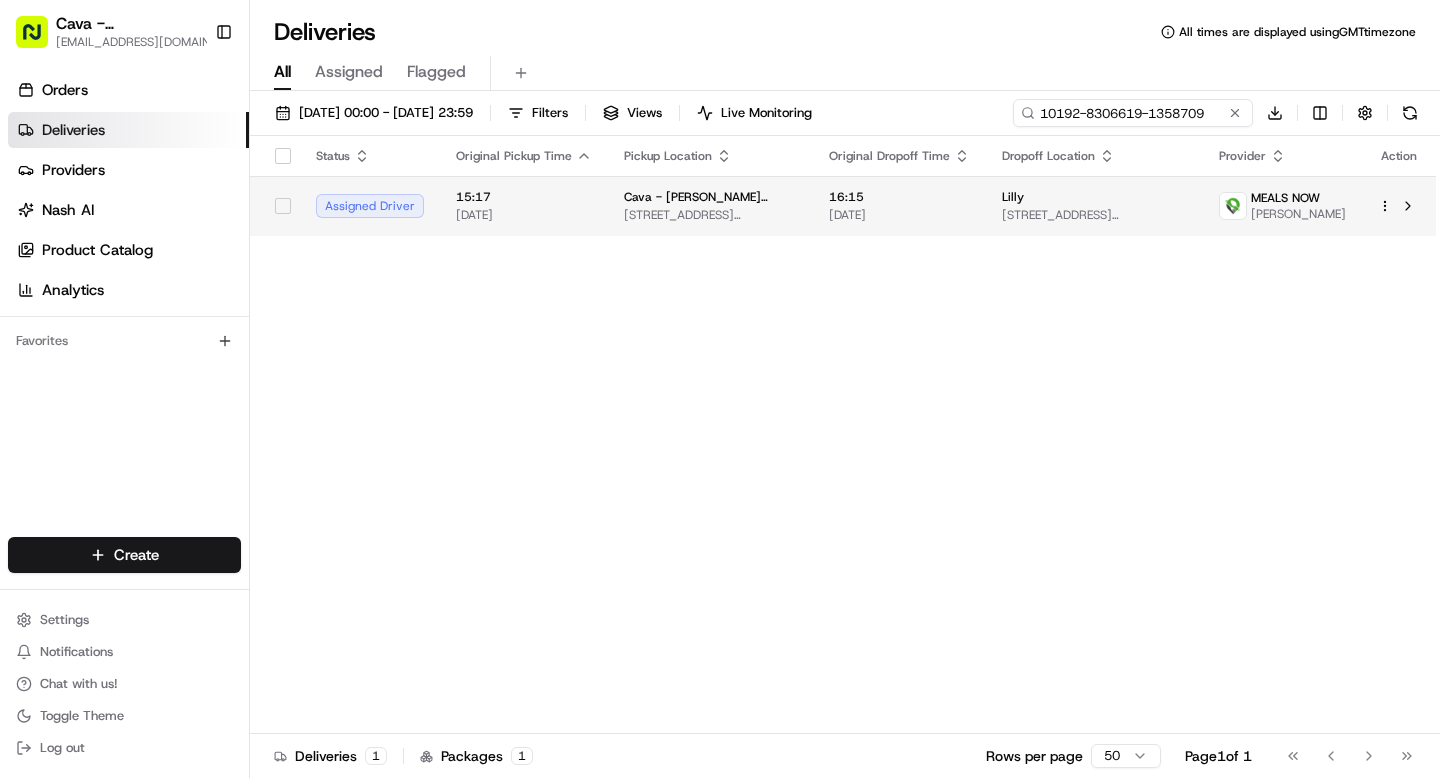 type on "10192-8306619-1358709" 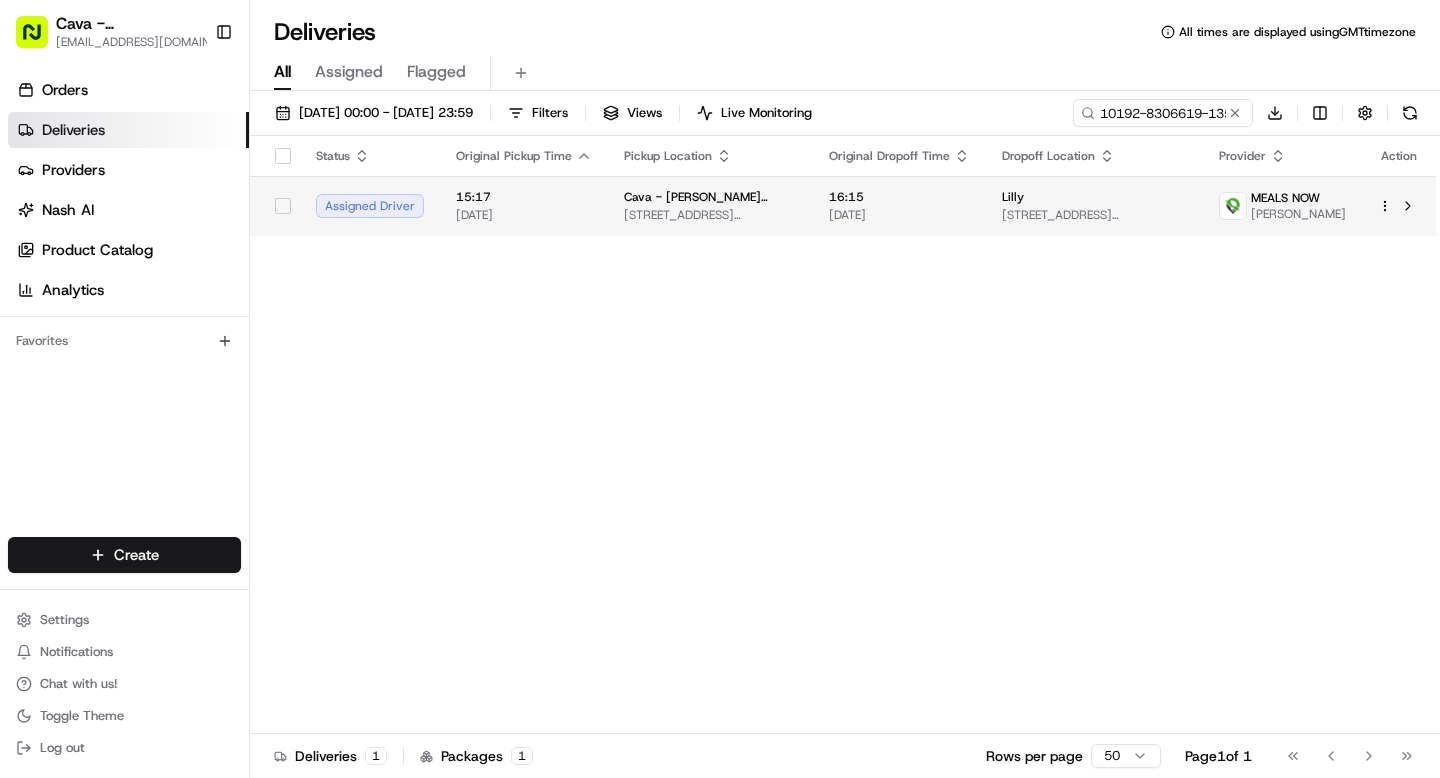 click on "10475 Medlock Bridge Rd STE 820, Johns Creek, GA 30097, USA" at bounding box center (1094, 215) 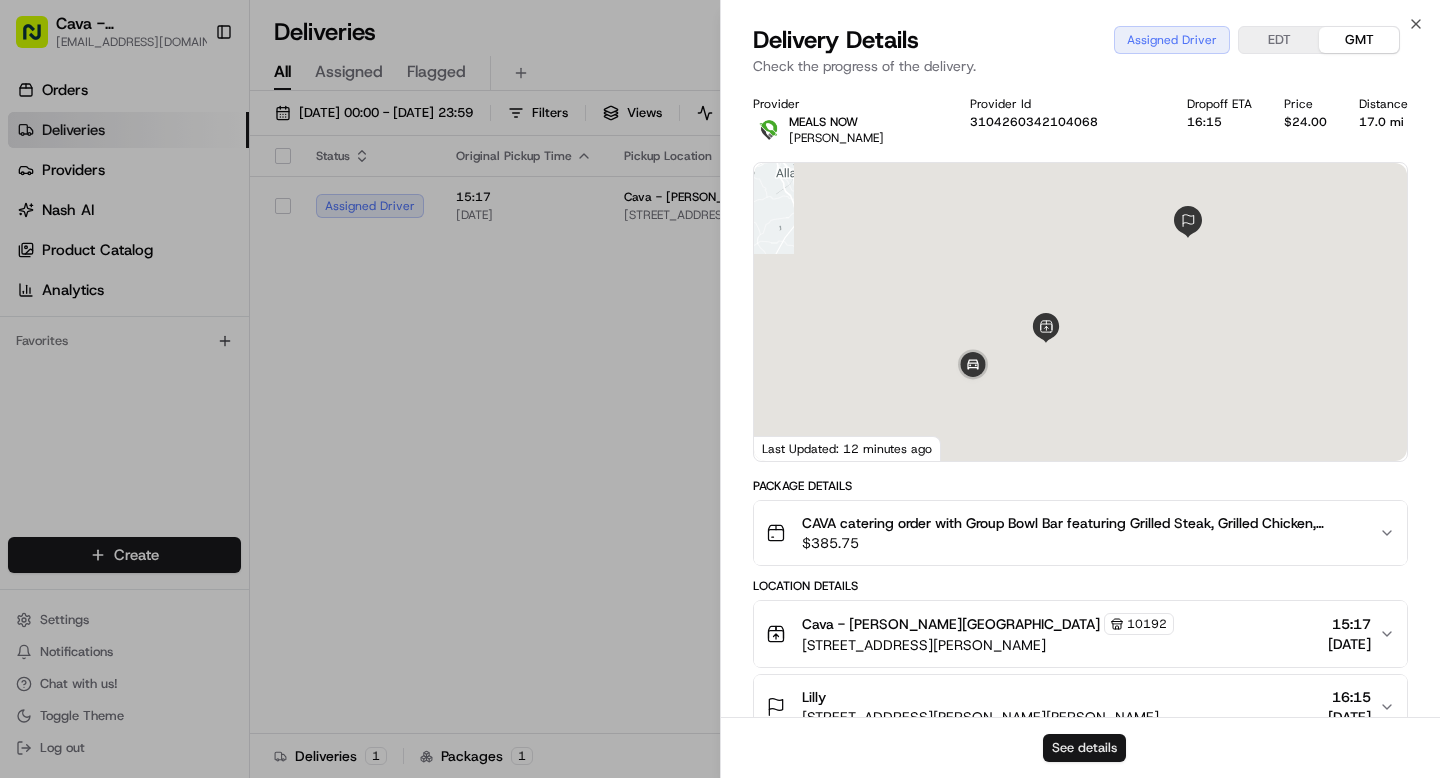 click on "See details" at bounding box center (1084, 748) 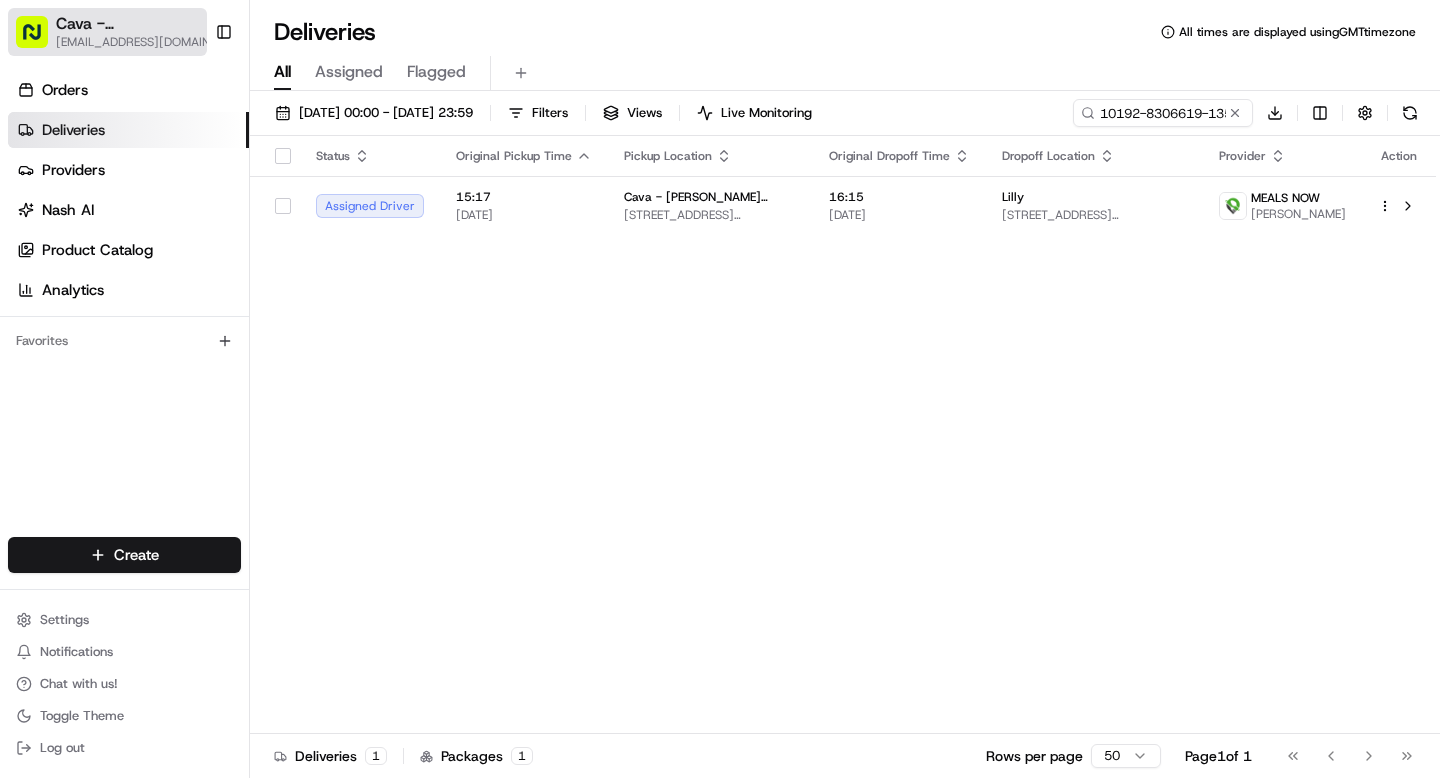 click on "[EMAIL_ADDRESS][DOMAIN_NAME]" at bounding box center [148, 42] 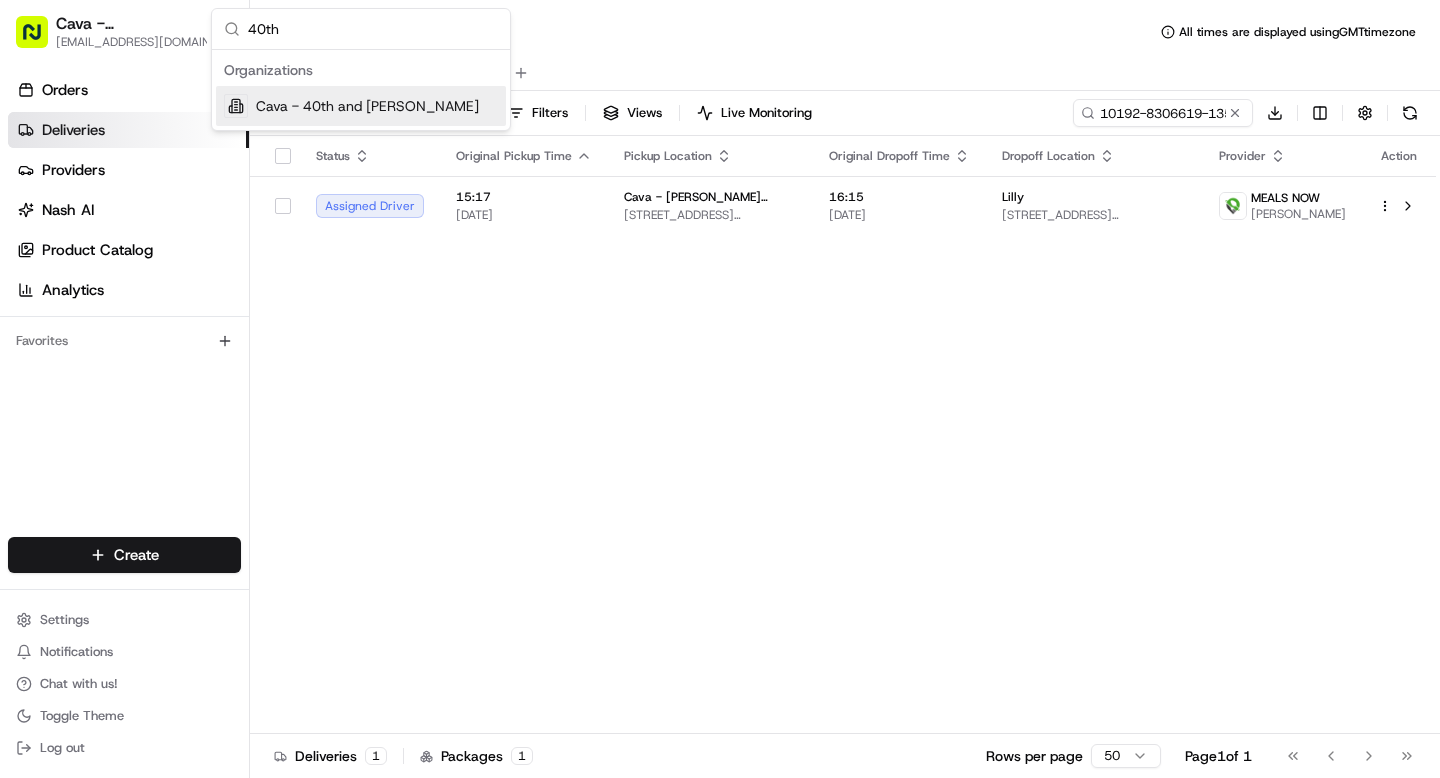type on "40th" 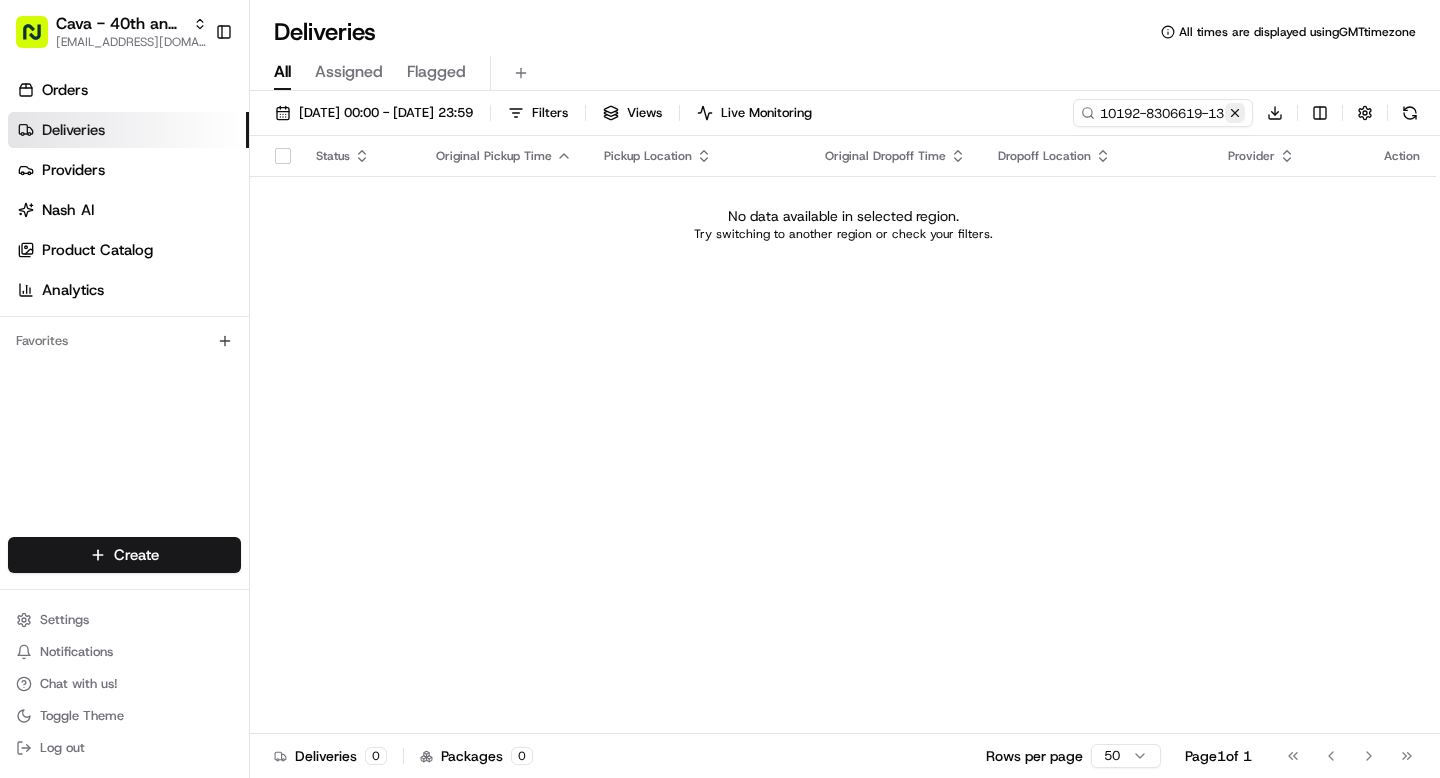 click at bounding box center (1235, 113) 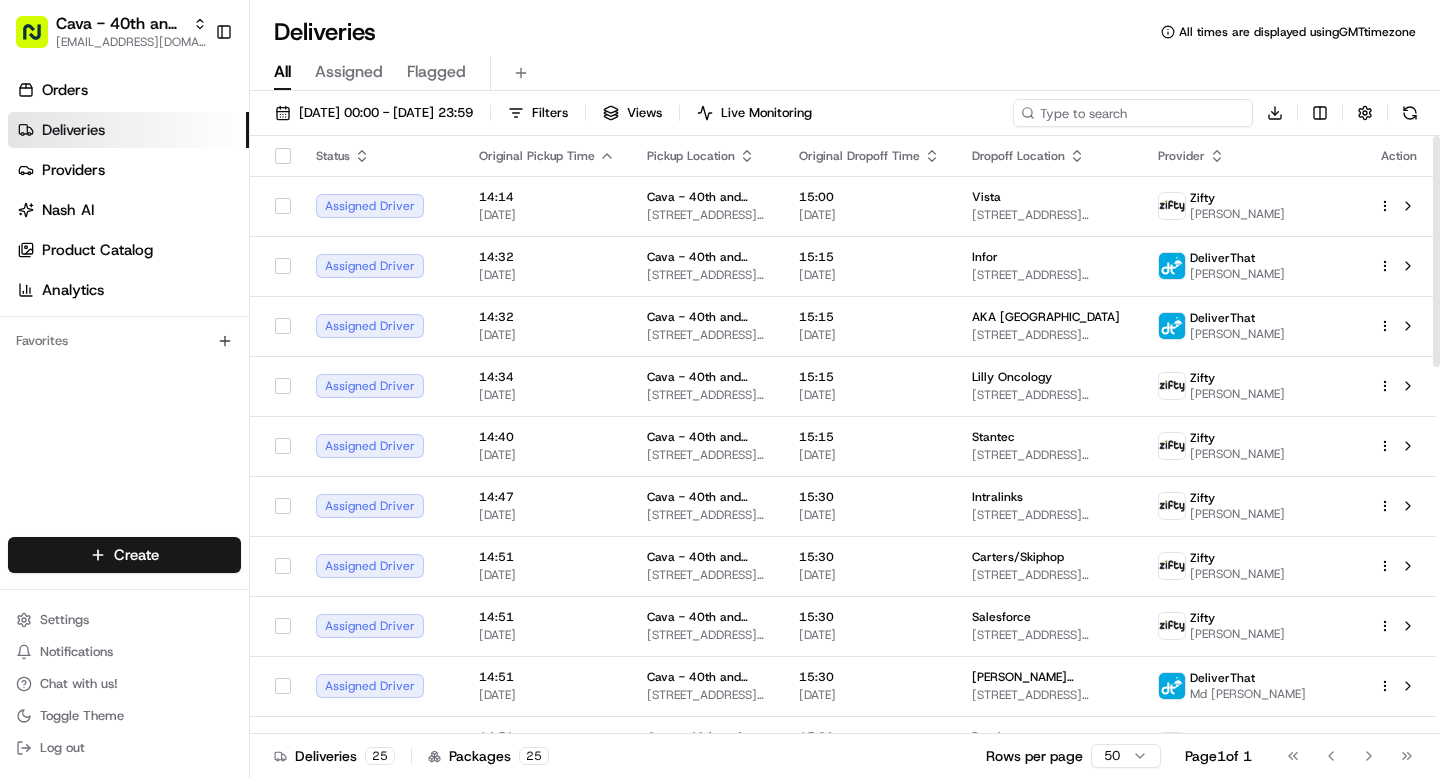 click at bounding box center [1133, 113] 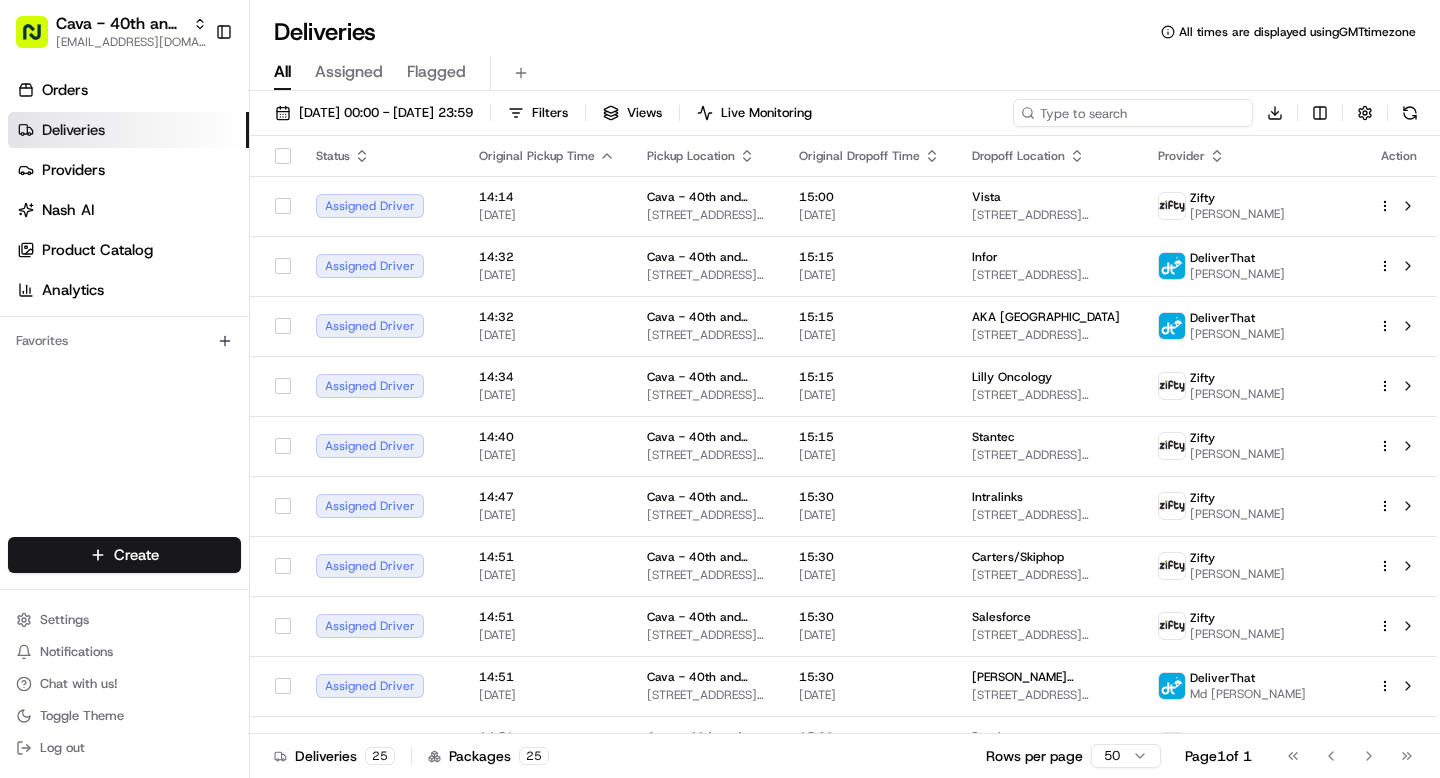 paste on "Eduardo Torres" 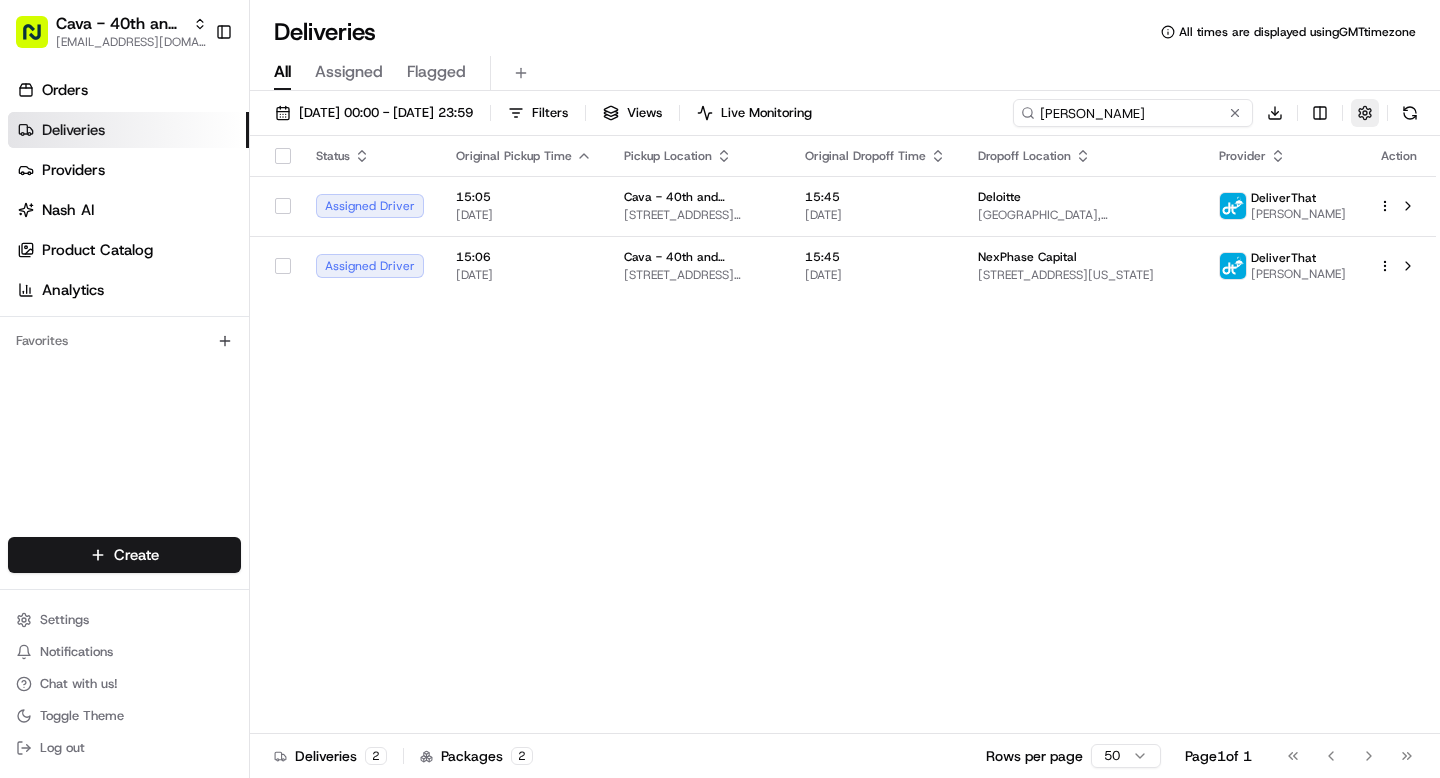 type on "Eduardo Torres" 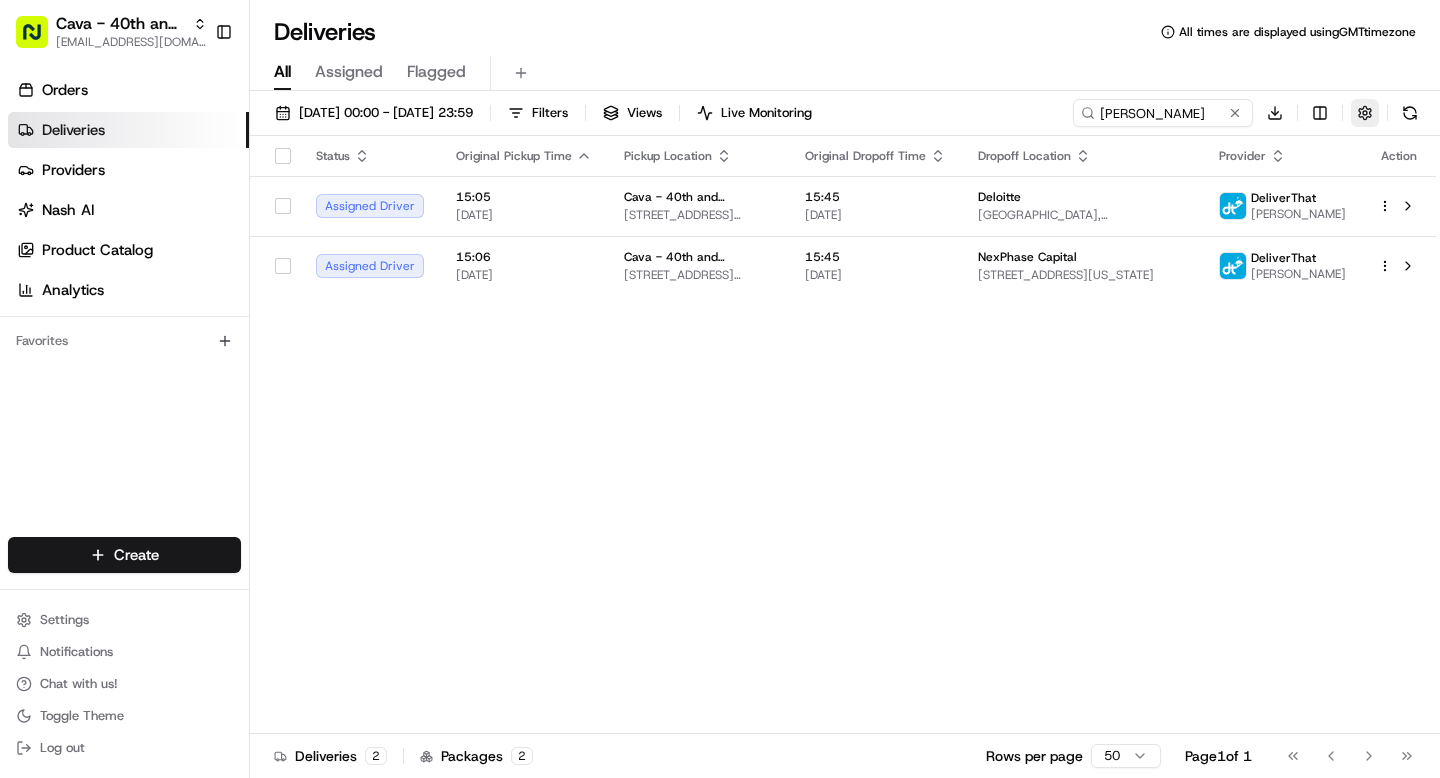 click at bounding box center (1365, 113) 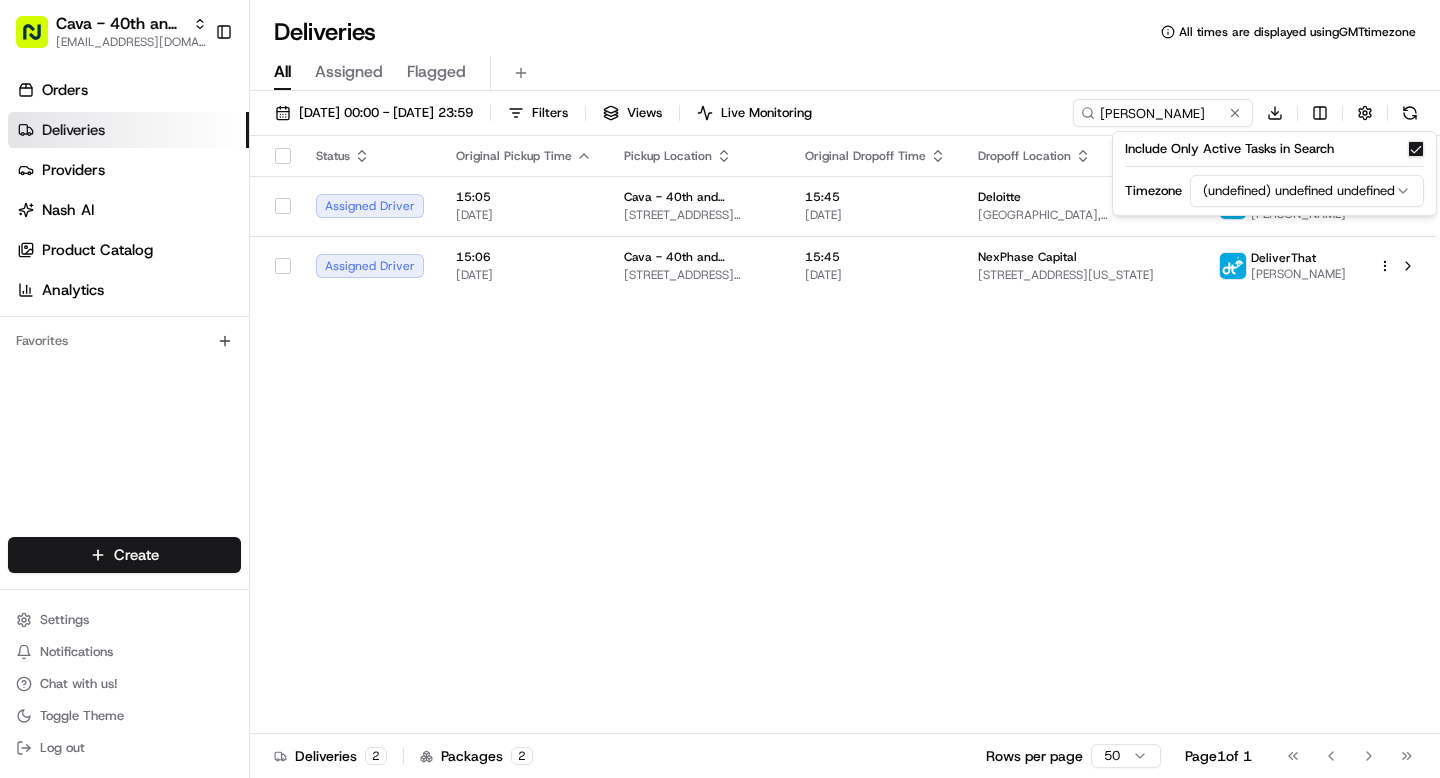 click on "Cava - 40th and Madison grace@usenash.com Toggle Sidebar Orders Deliveries Providers Nash AI Product Catalog Analytics Favorites Main Menu Members & Organization Organization Users Roles Preferences Customization Portal Tracking Orchestration Automations Dispatch Strategy Optimization Strategy Shipping Labels Manifest Locations Pickup Locations Dropoff Locations Billing Billing Refund Requests Integrations Notification Triggers Webhooks API Keys Request Logs Other Feature Flags Create Settings Notifications Chat with us! Toggle Theme Log out Deliveries All times are displayed using  GMT  timezone All Assigned Flagged 17/07/2025 00:00 - 17/07/2025 23:59 Filters Views Live Monitoring Eduardo Torres Download Status Original Pickup Time Pickup Location Original Dropoff Time Dropoff Location Provider Action Assigned Driver 15:05 17/07/2025 Cava - 40th and Madison 280 Madison Ave, New York, NY 10016, USA 15:45 17/07/2025 Deloitte Rockefeller Plaza, 30 Rockefeller Plaza, New York, NY 10112, USA 15:06" at bounding box center [720, 389] 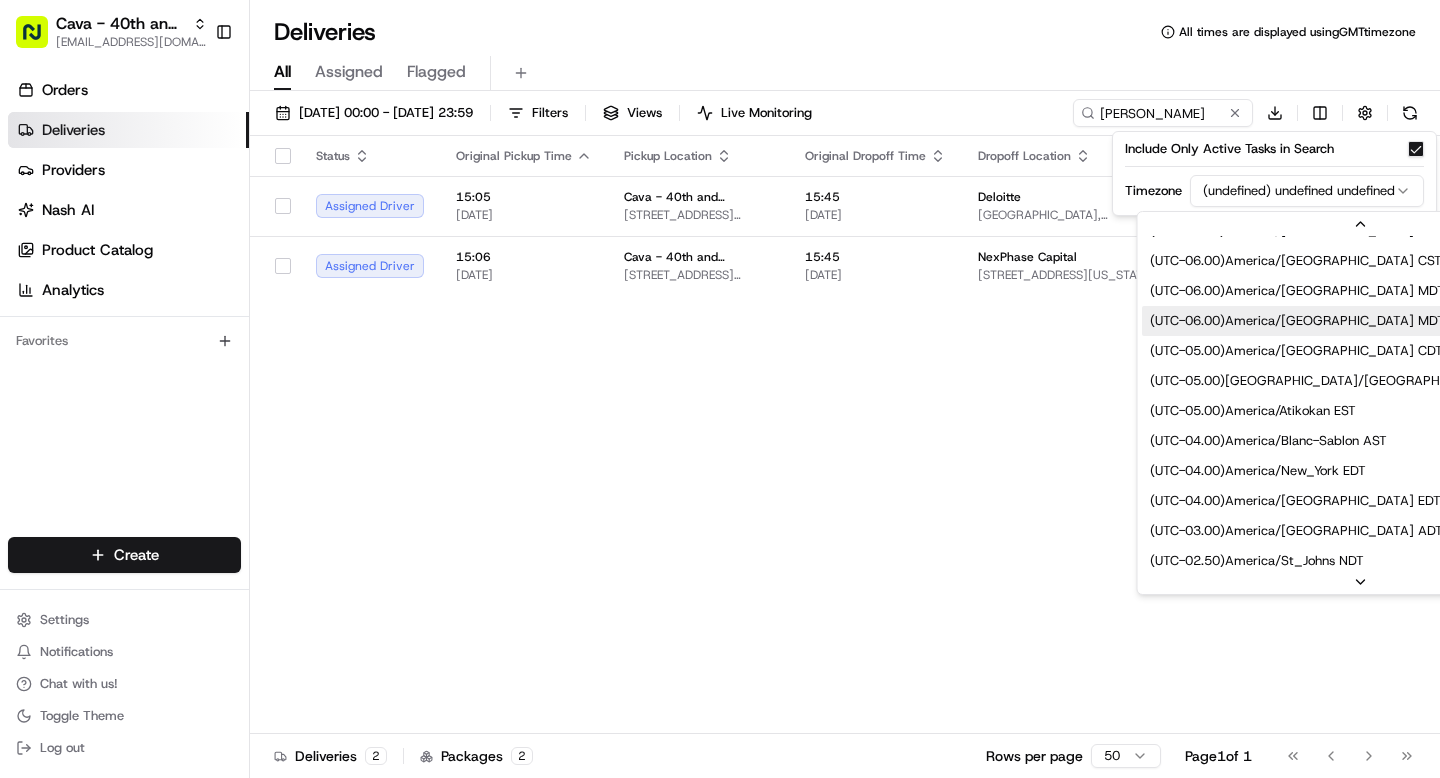 scroll, scrollTop: 288, scrollLeft: 0, axis: vertical 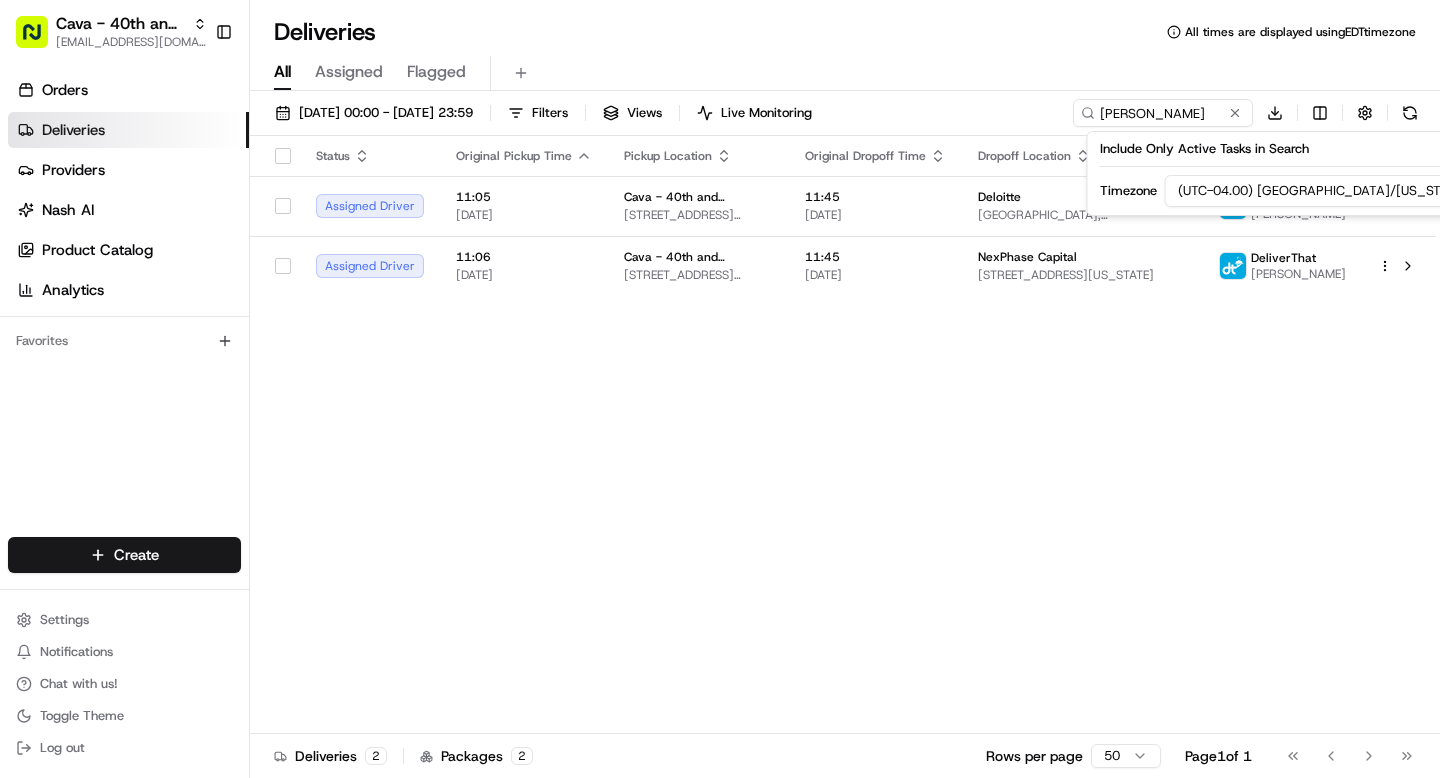 click on "All Assigned Flagged" at bounding box center [845, 73] 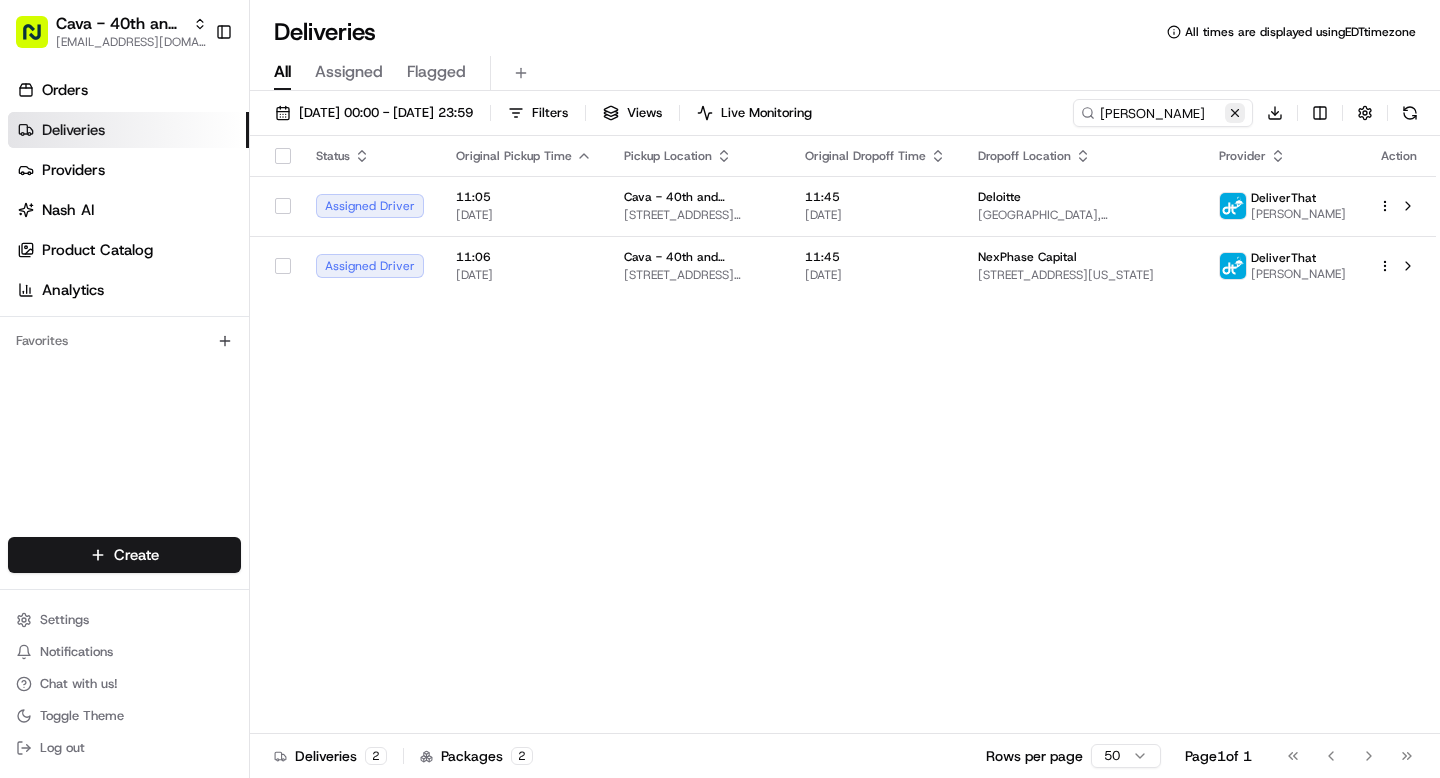 click at bounding box center (1235, 113) 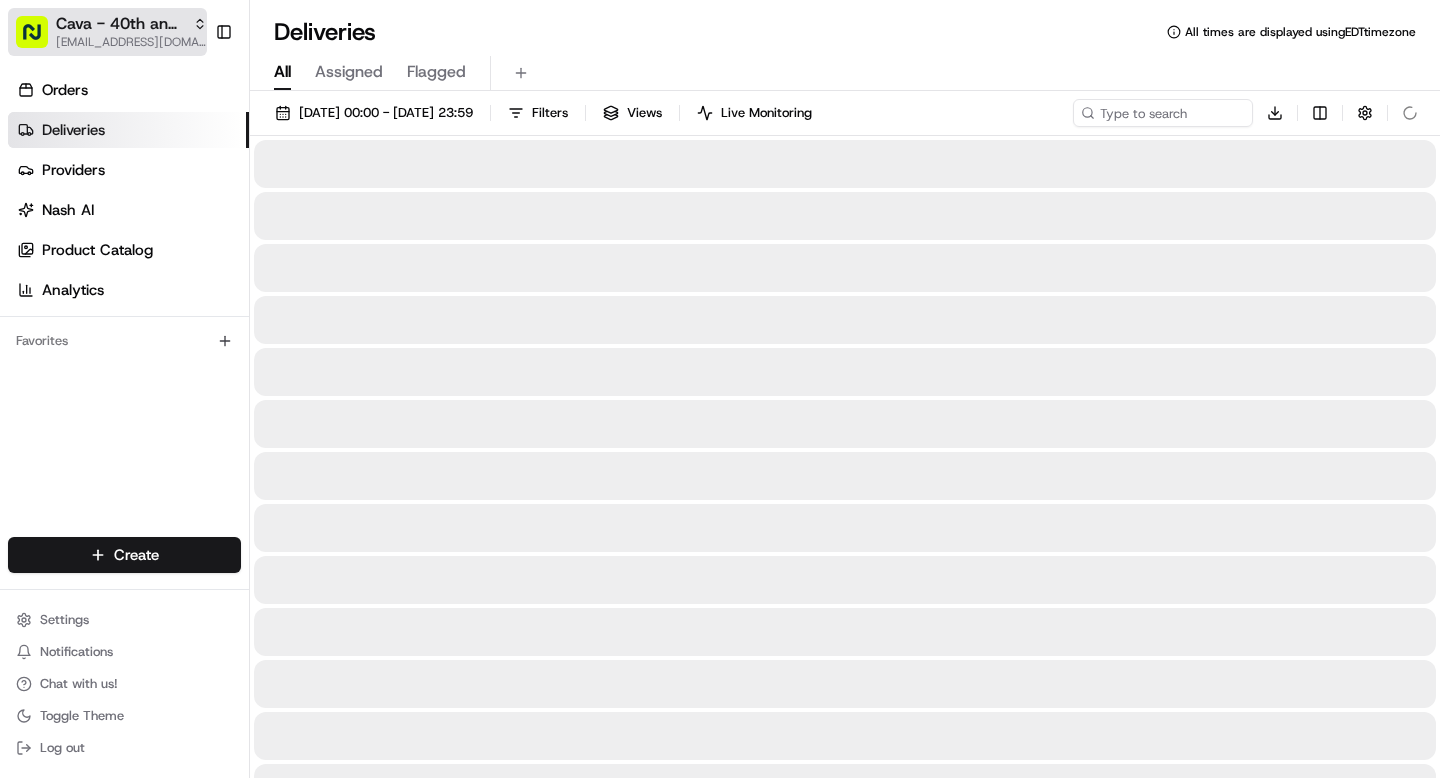 click on "[EMAIL_ADDRESS][DOMAIN_NAME]" at bounding box center [131, 42] 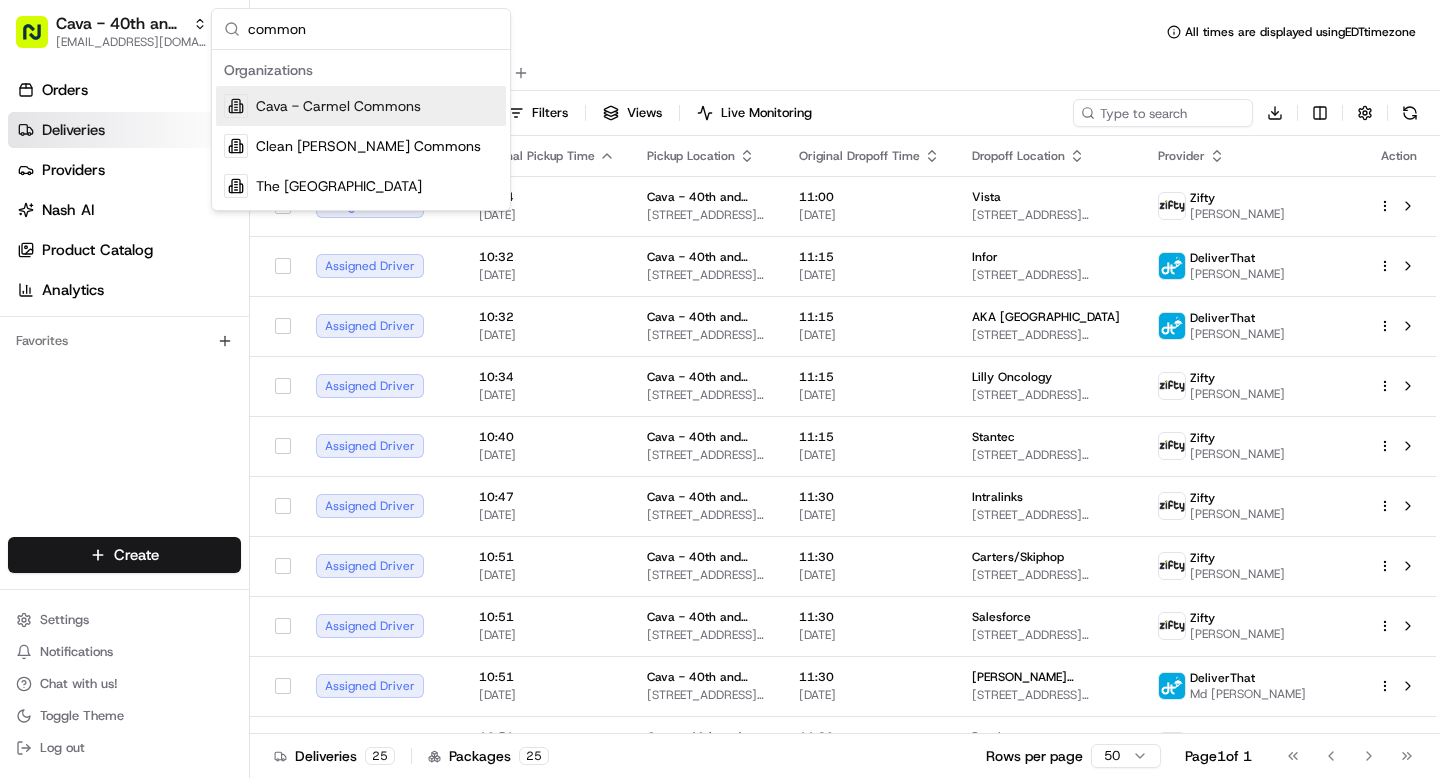 type on "common" 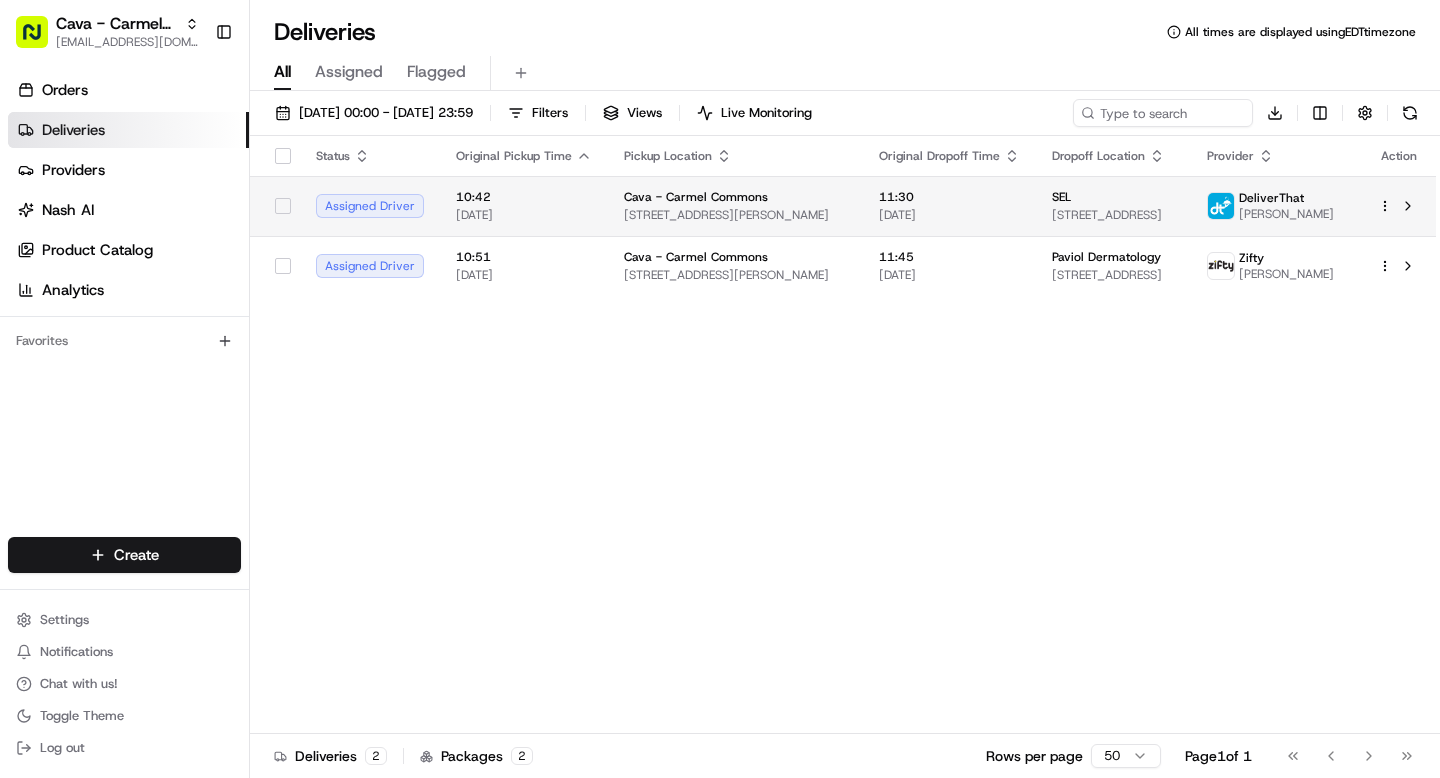 click on "11:30 17/07/2025" at bounding box center [949, 206] 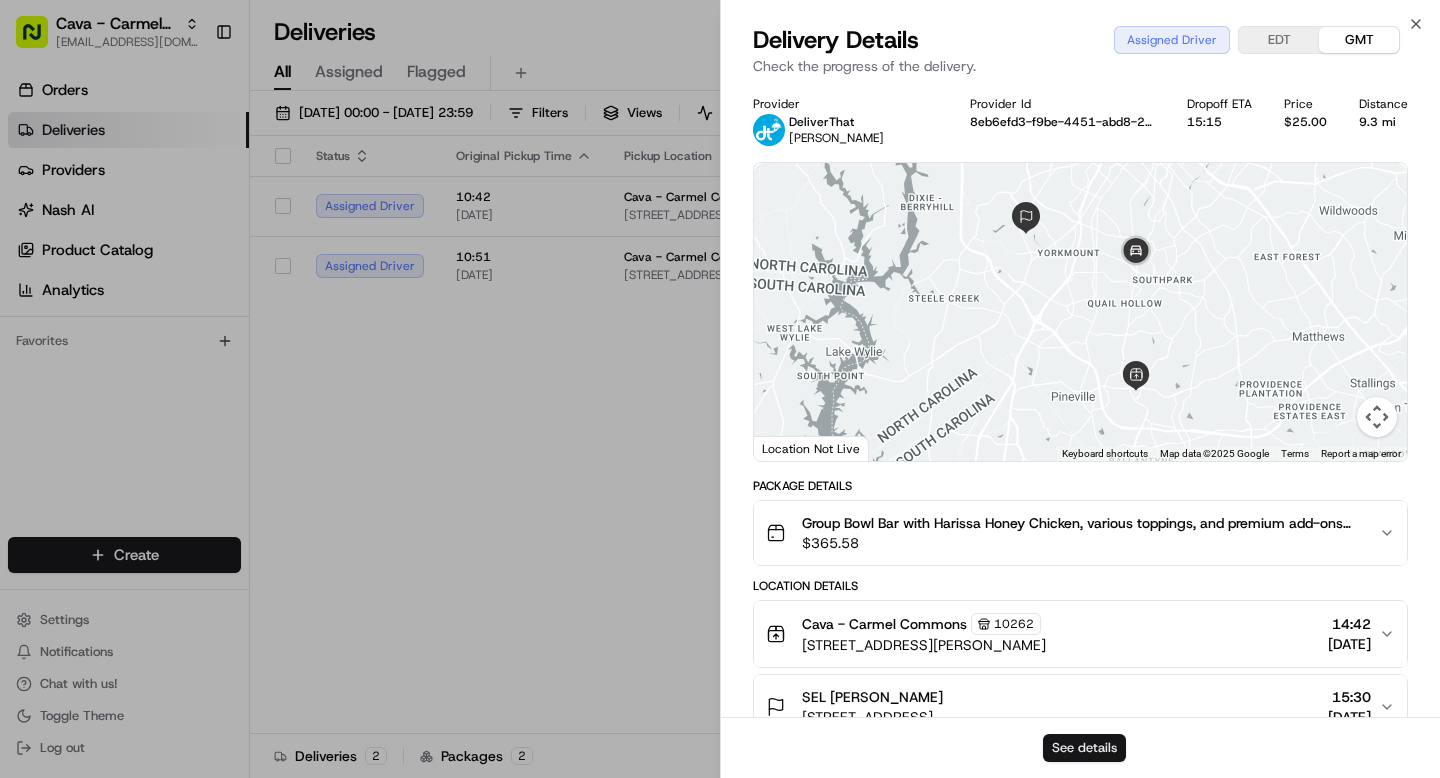 click on "See details" at bounding box center (1084, 748) 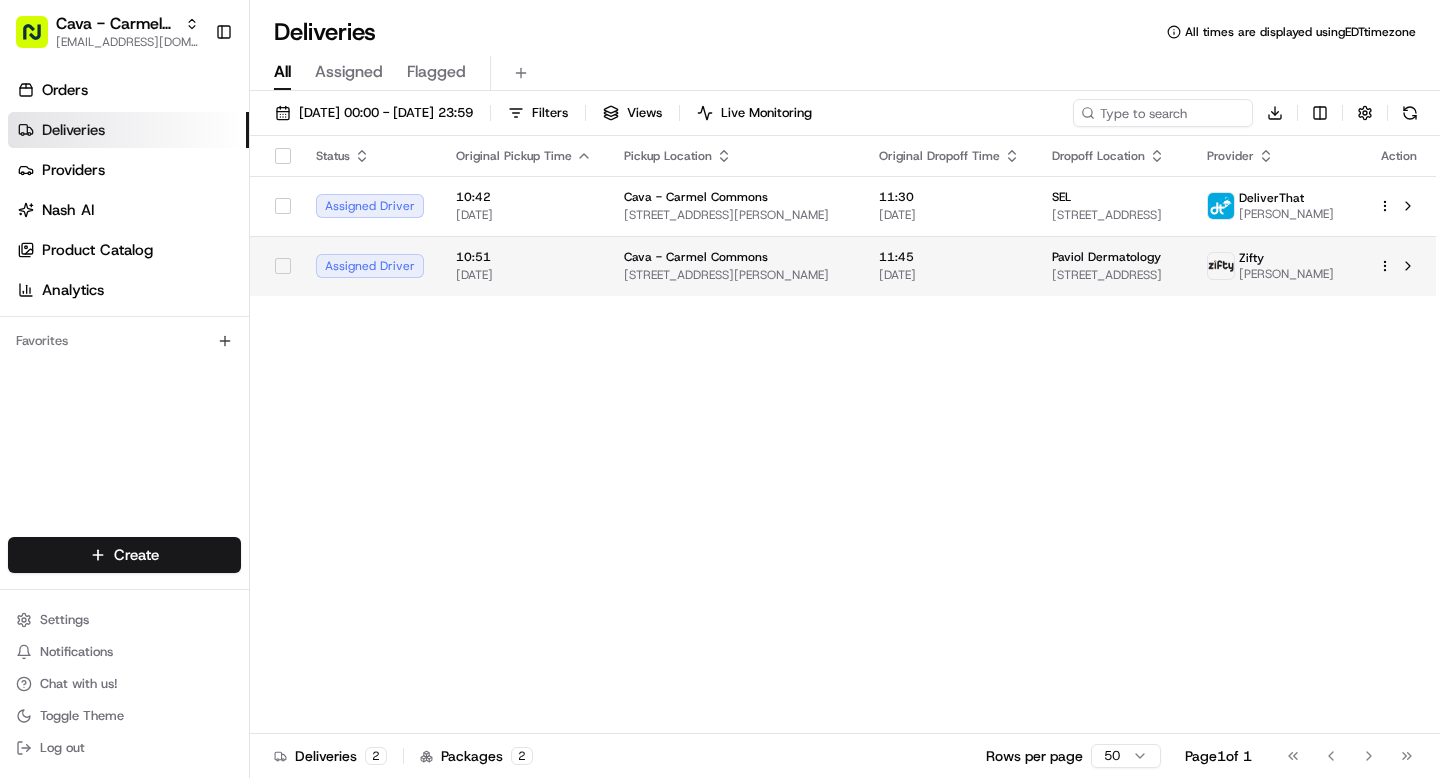 click on "Paviol Dermatology 2620 E 7th St #200, Charlotte, NC 28204, USA" at bounding box center (1114, 266) 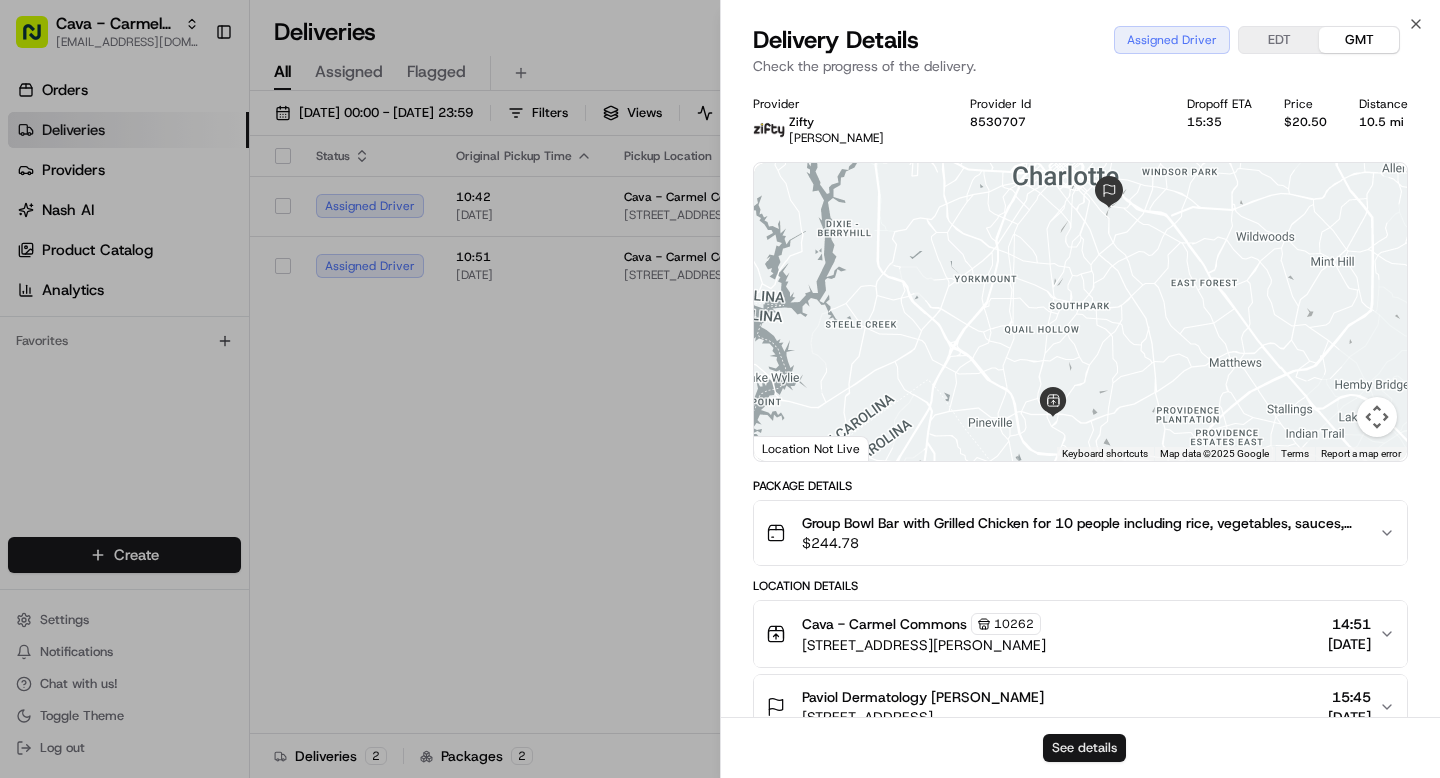 click on "See details" at bounding box center (1084, 748) 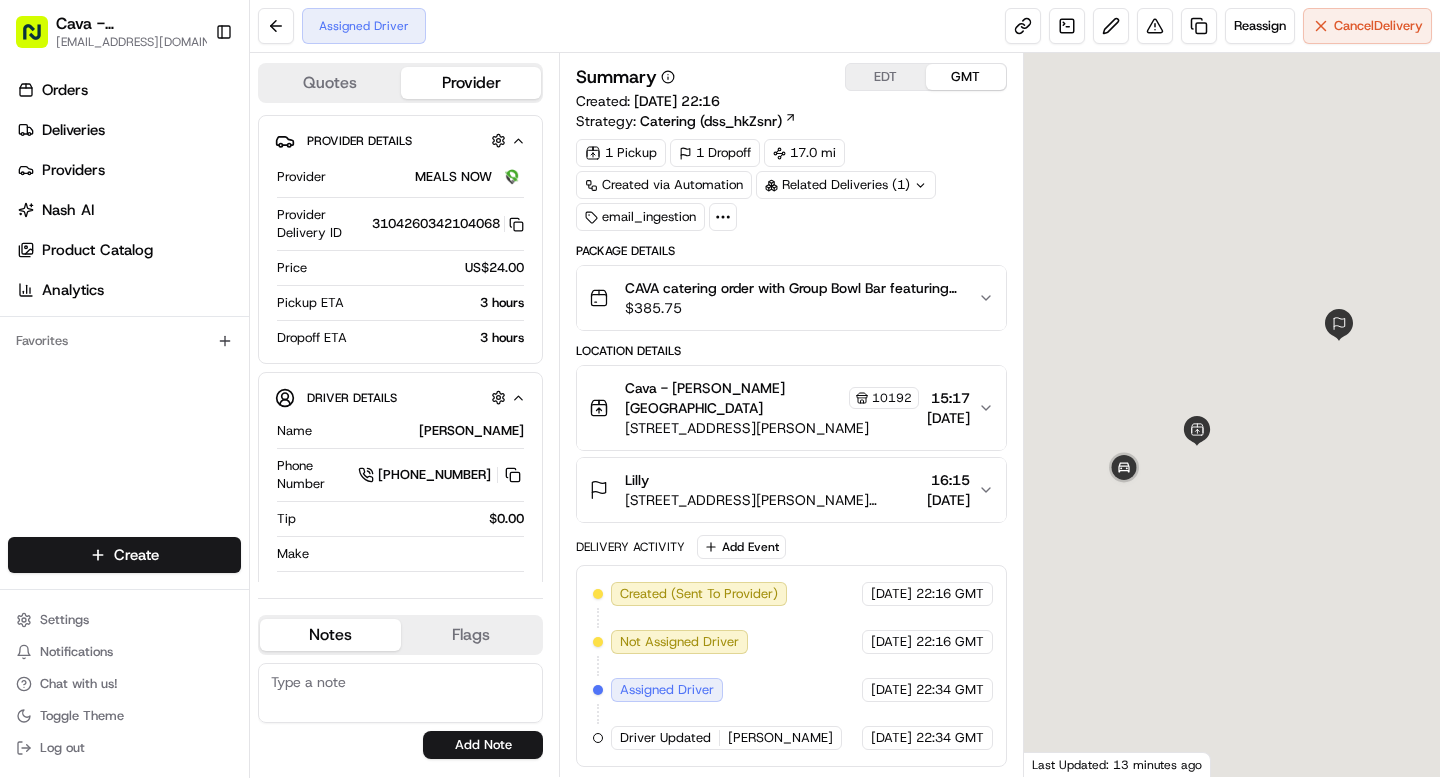 scroll, scrollTop: 0, scrollLeft: 0, axis: both 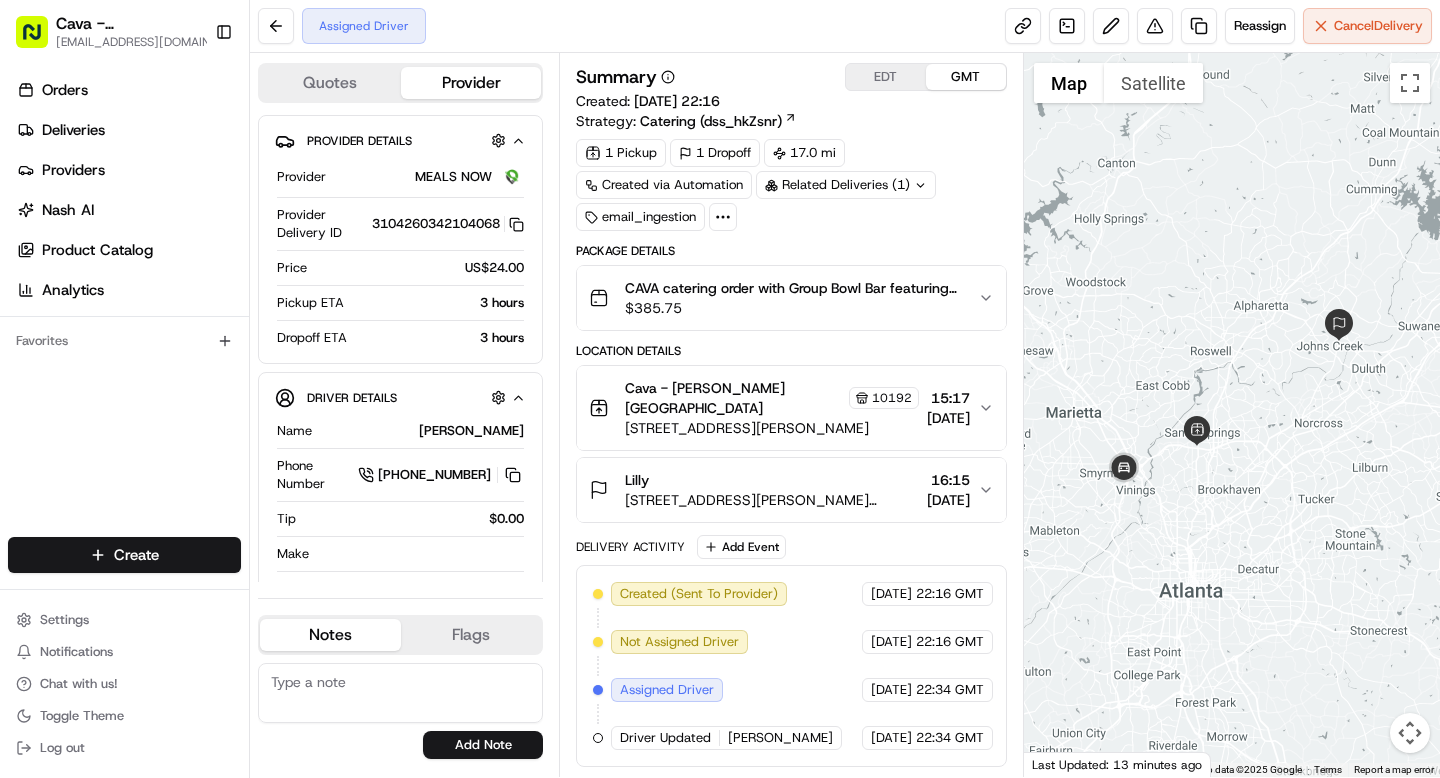 click on "10475 Medlock Bridge Rd STE 820, Johns Creek, GA 30097, USA" at bounding box center [771, 500] 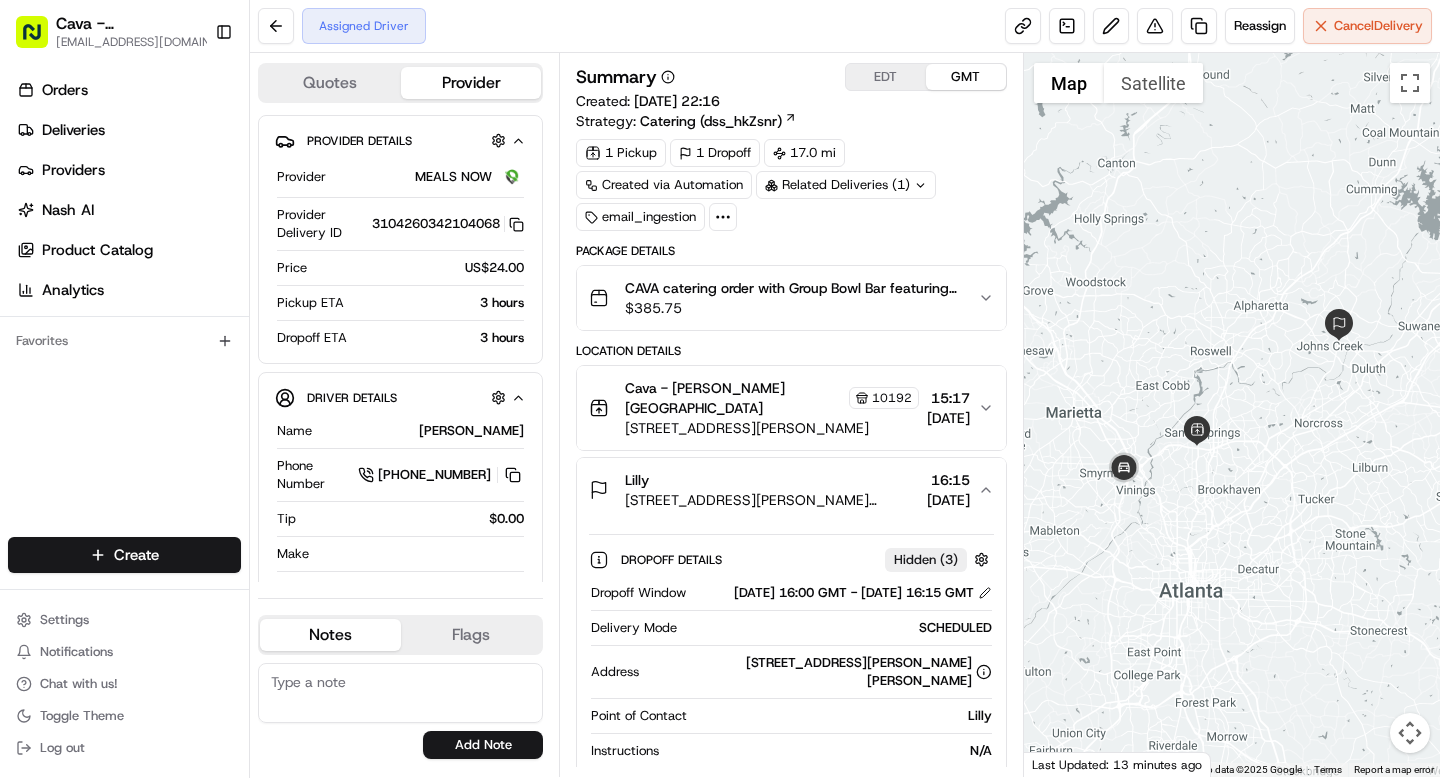 click on "CAVA catering order with Group Bowl Bar featuring Grilled Steak, Grilled Chicken, Falafel, and various sides for 15 people. $ 385.75" at bounding box center [791, 298] 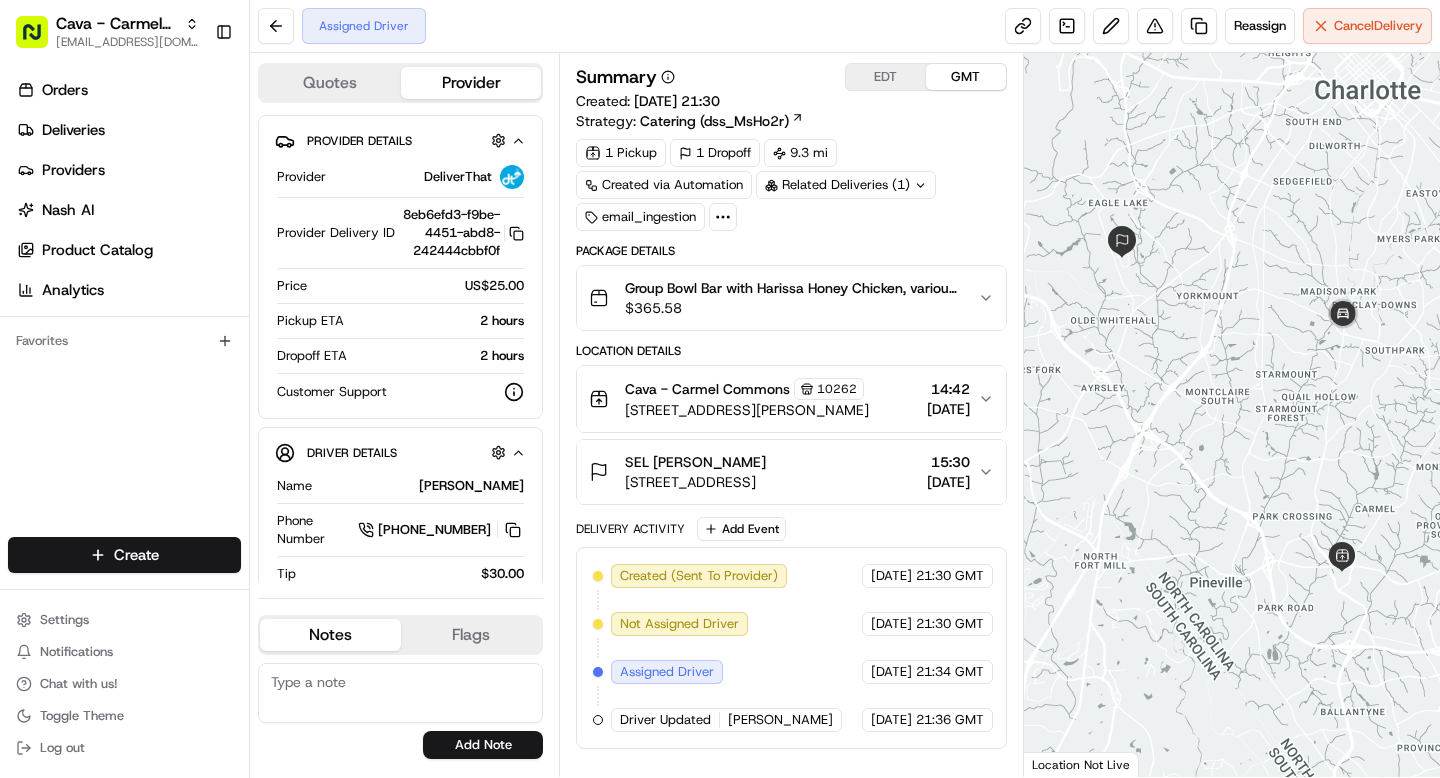 scroll, scrollTop: 0, scrollLeft: 0, axis: both 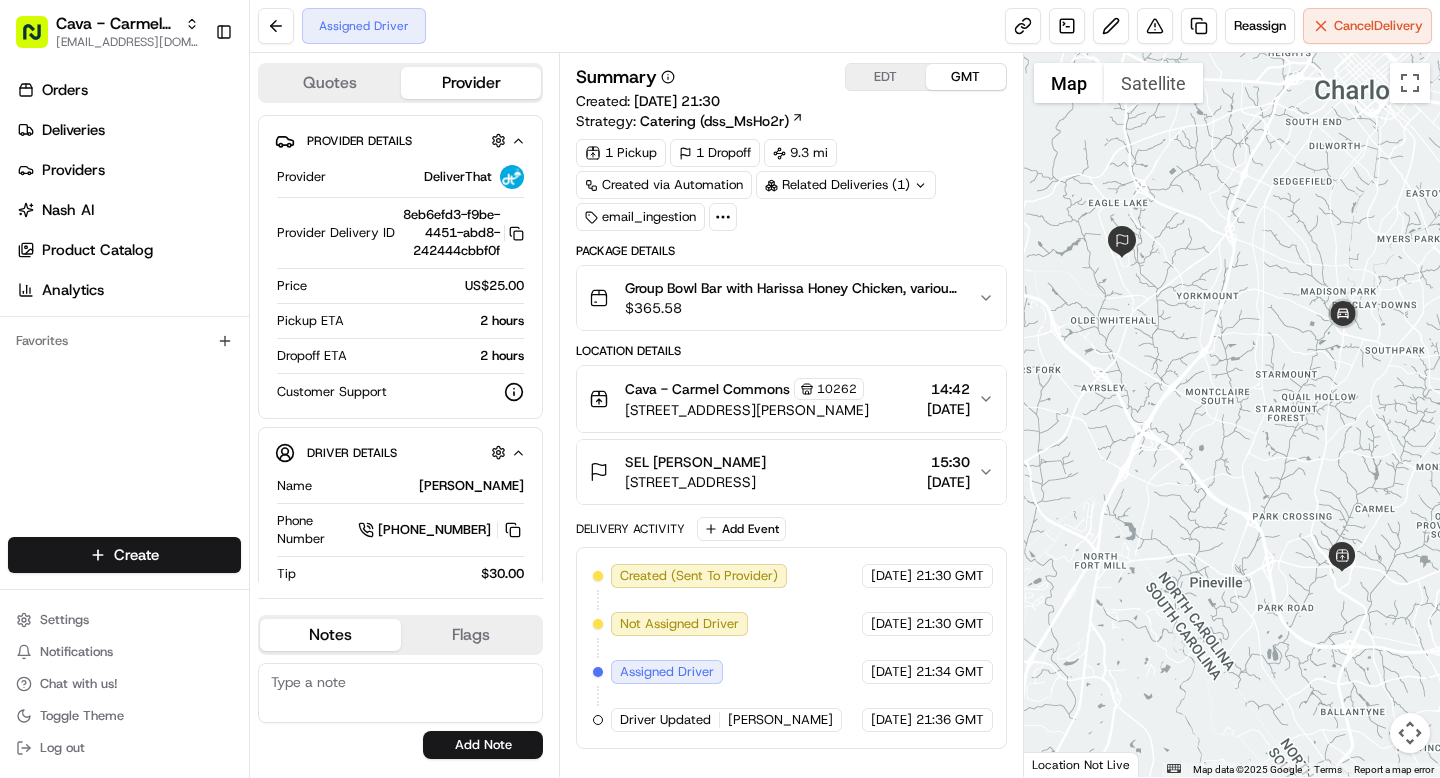click 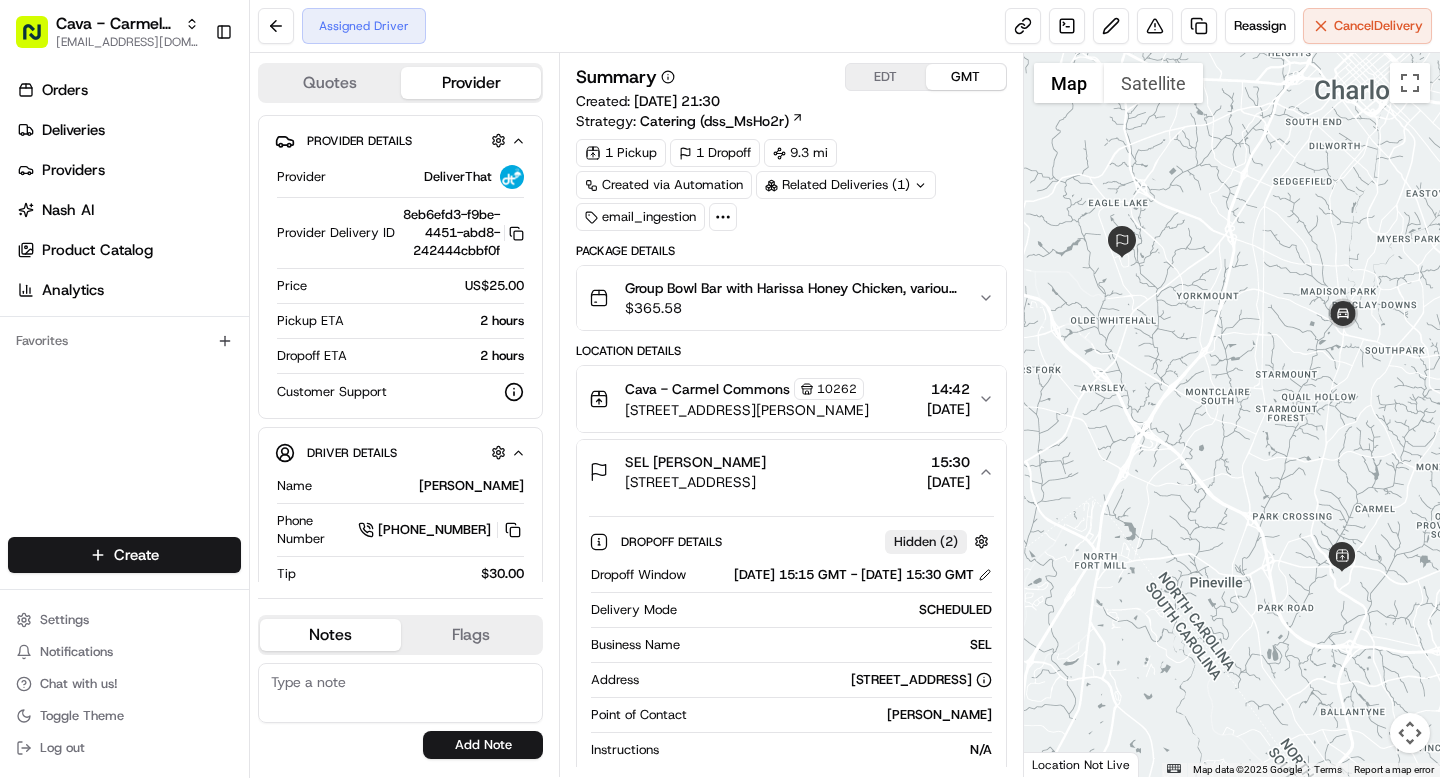 click 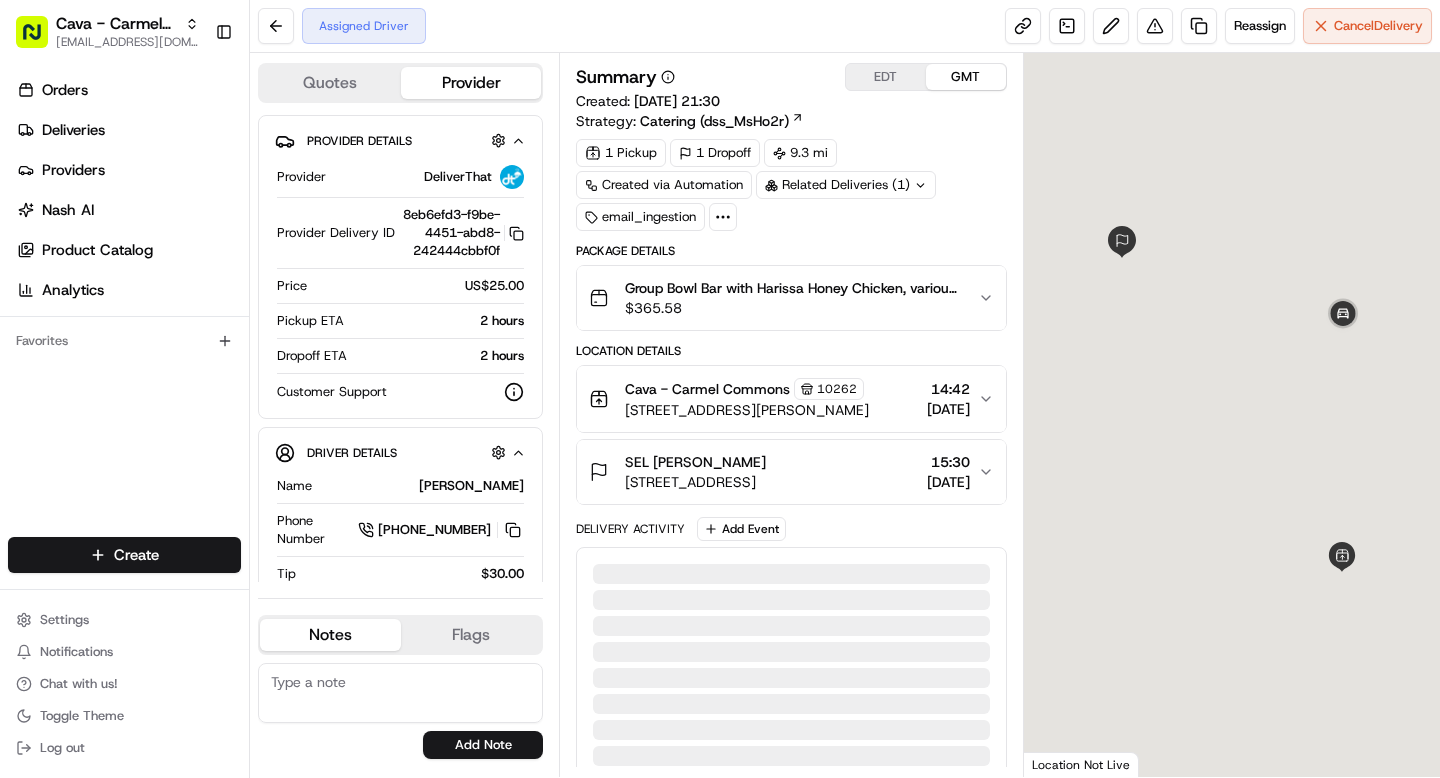 scroll, scrollTop: 0, scrollLeft: 0, axis: both 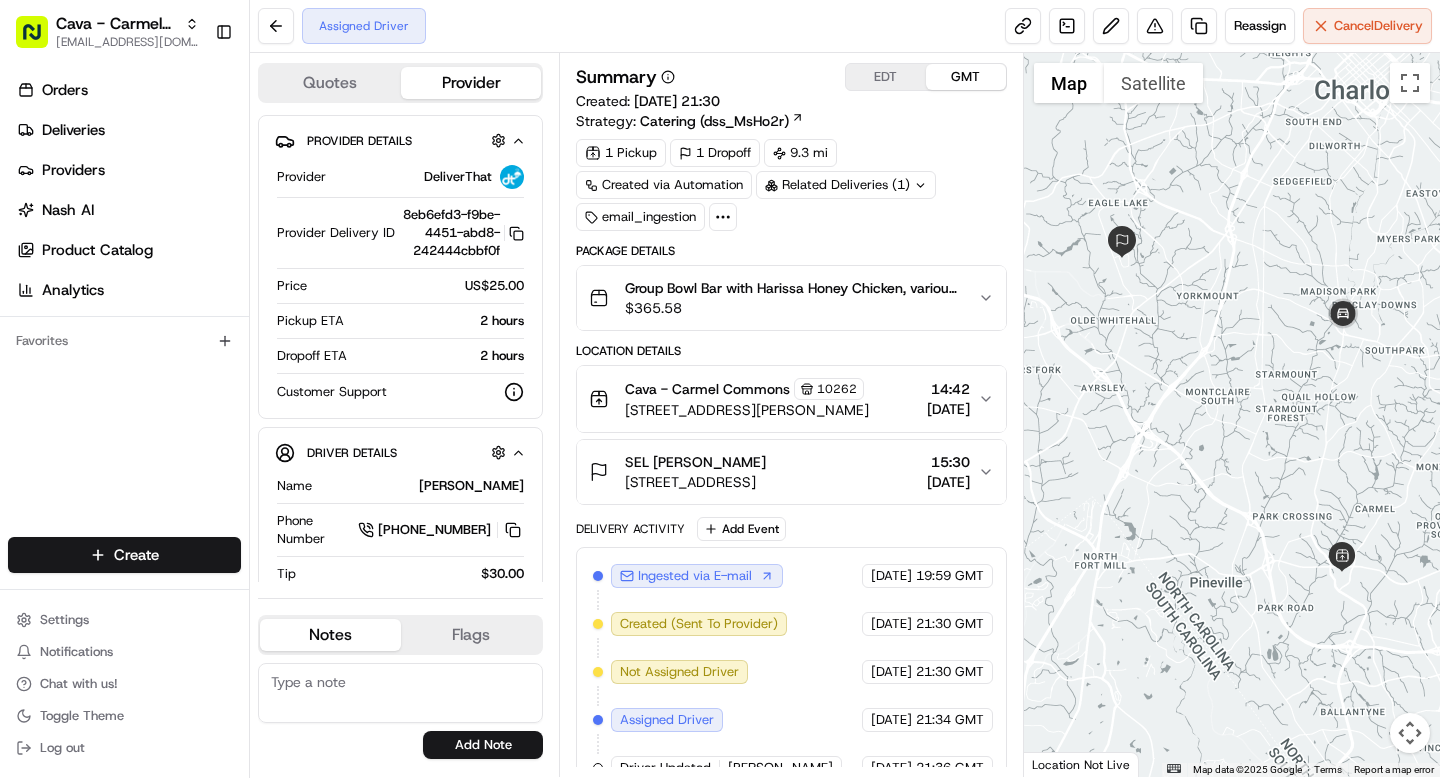 click 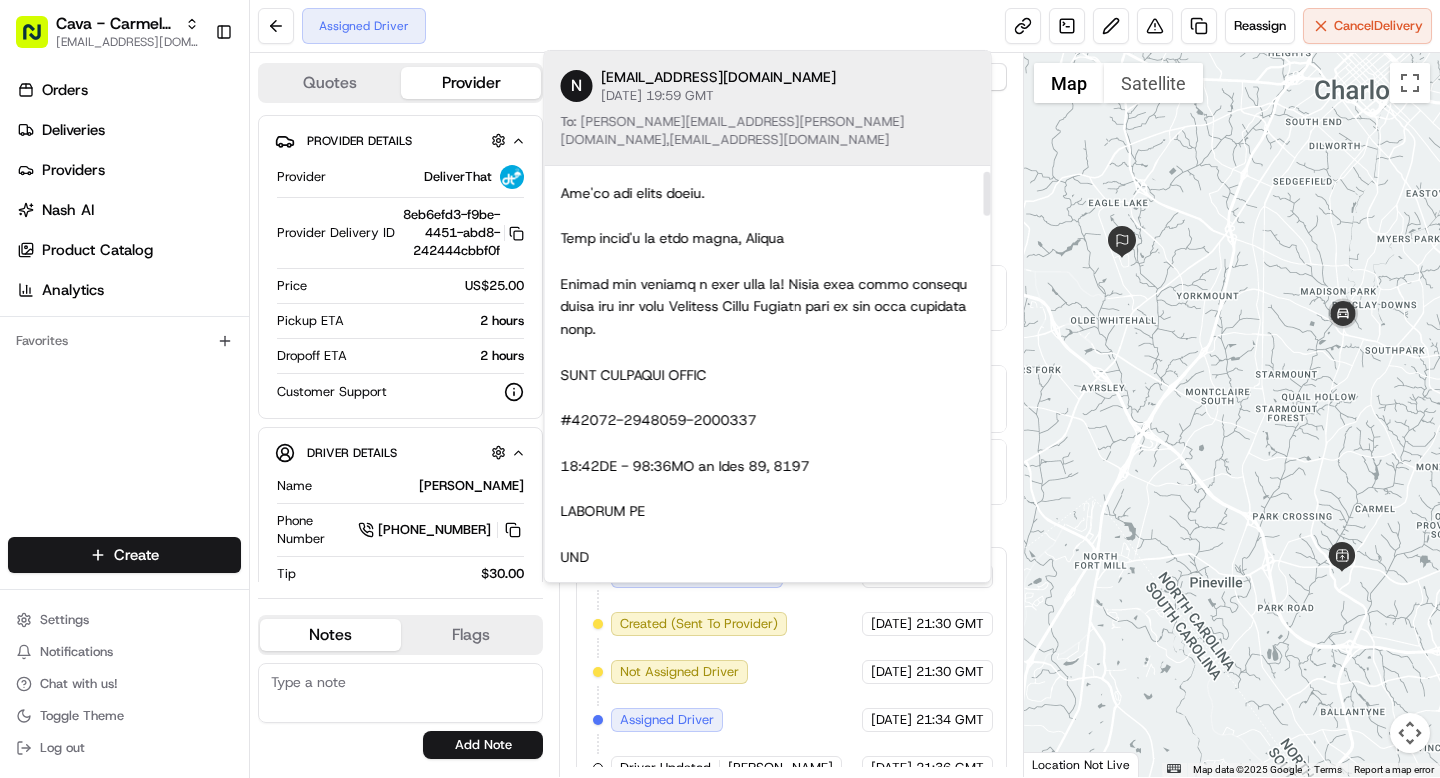 scroll, scrollTop: 50, scrollLeft: 0, axis: vertical 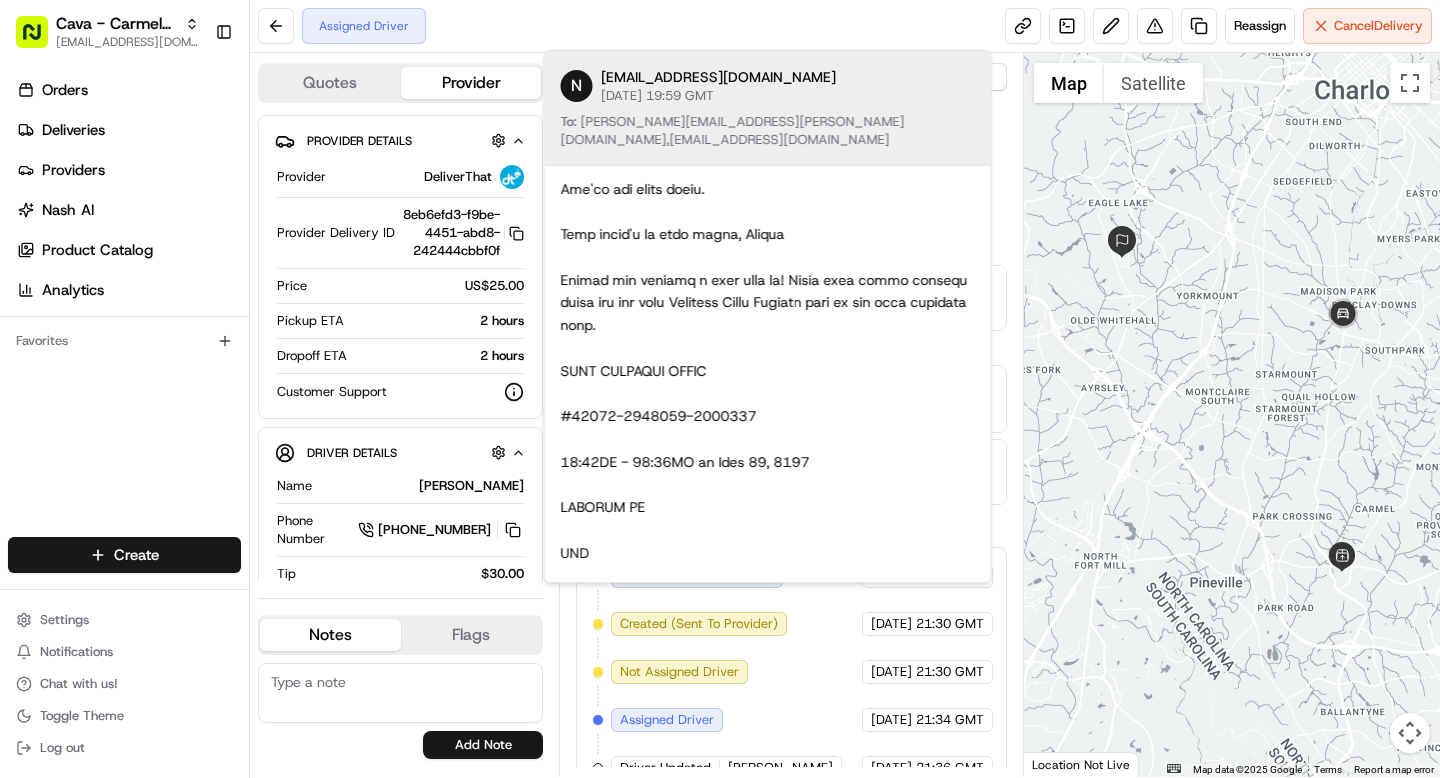 click on "Ingested via E-mail 16/07/2025 19:59 GMT Created (Sent To Provider) DeliverThat 16/07/2025 21:30 GMT Not Assigned Driver DeliverThat 16/07/2025 21:30 GMT Assigned Driver DeliverThat 16/07/2025 21:34 GMT Driver Updated Adonai Yohannes DeliverThat 16/07/2025 21:36 GMT" at bounding box center [791, 672] 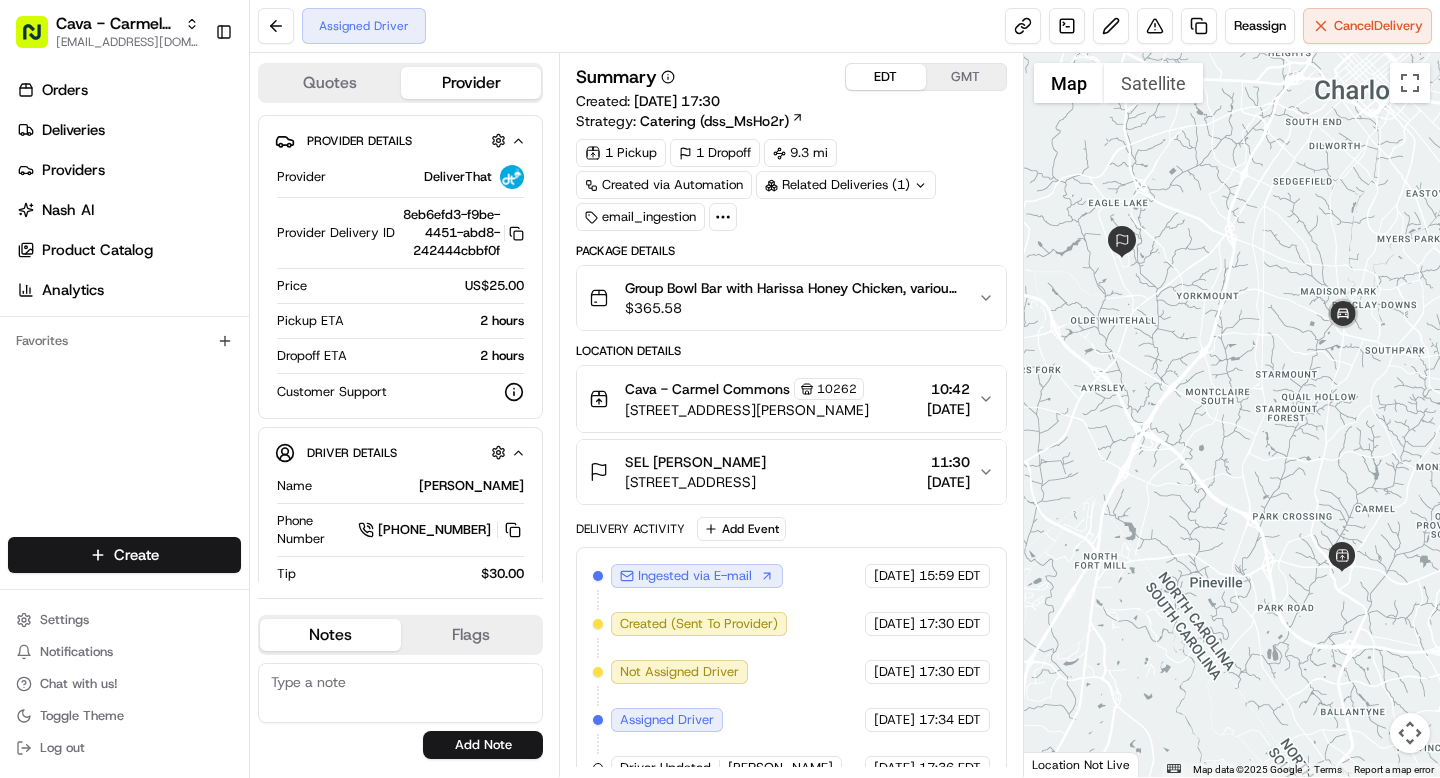 click on "EDT" at bounding box center [886, 77] 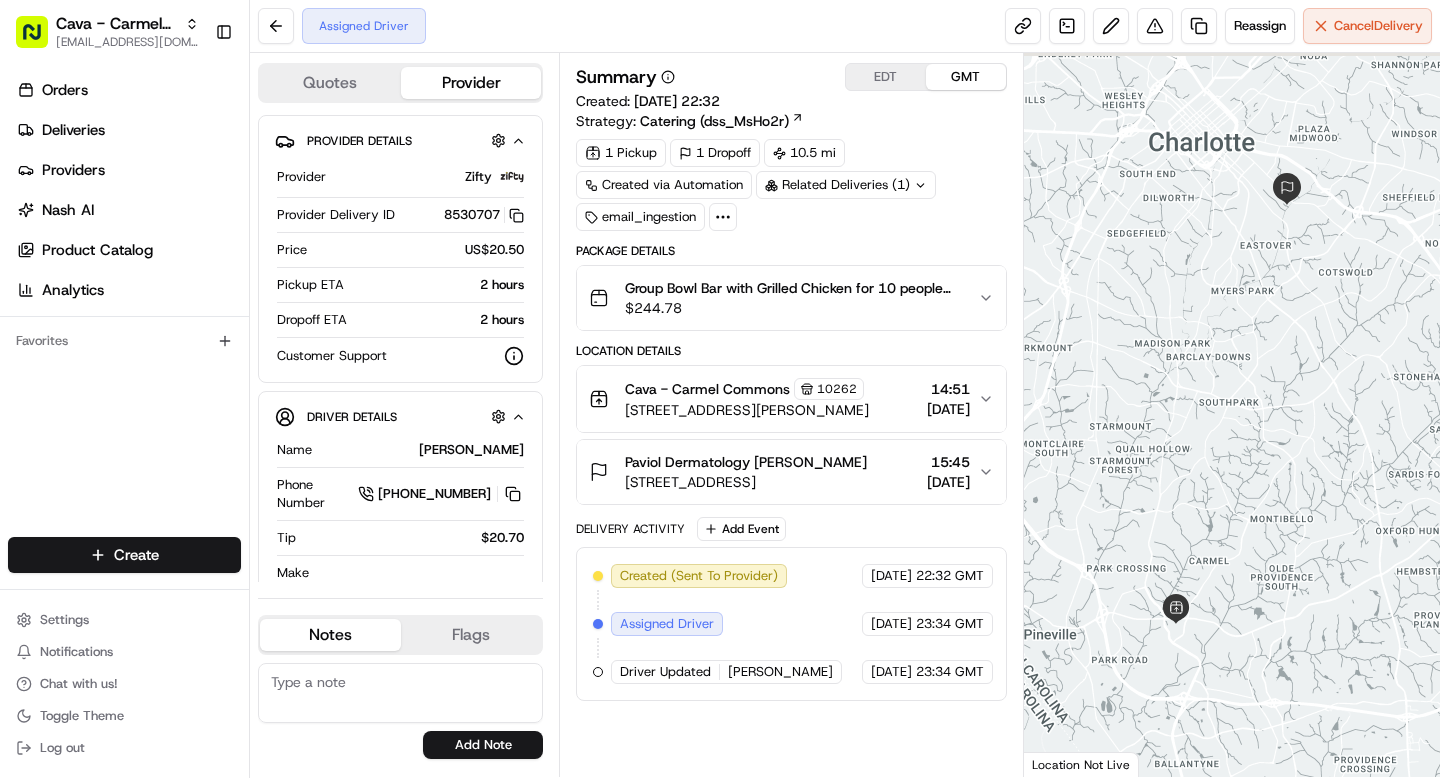 scroll, scrollTop: 0, scrollLeft: 0, axis: both 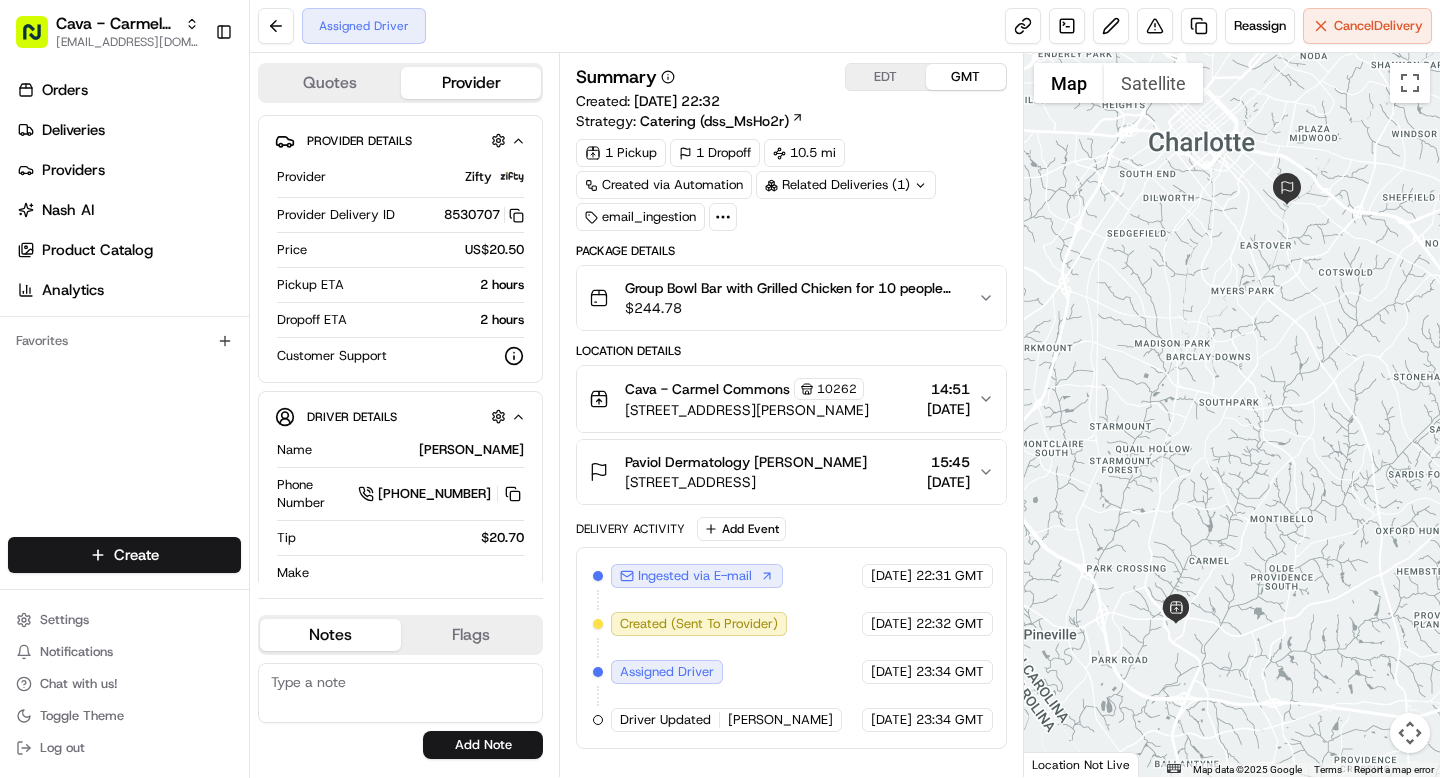 click 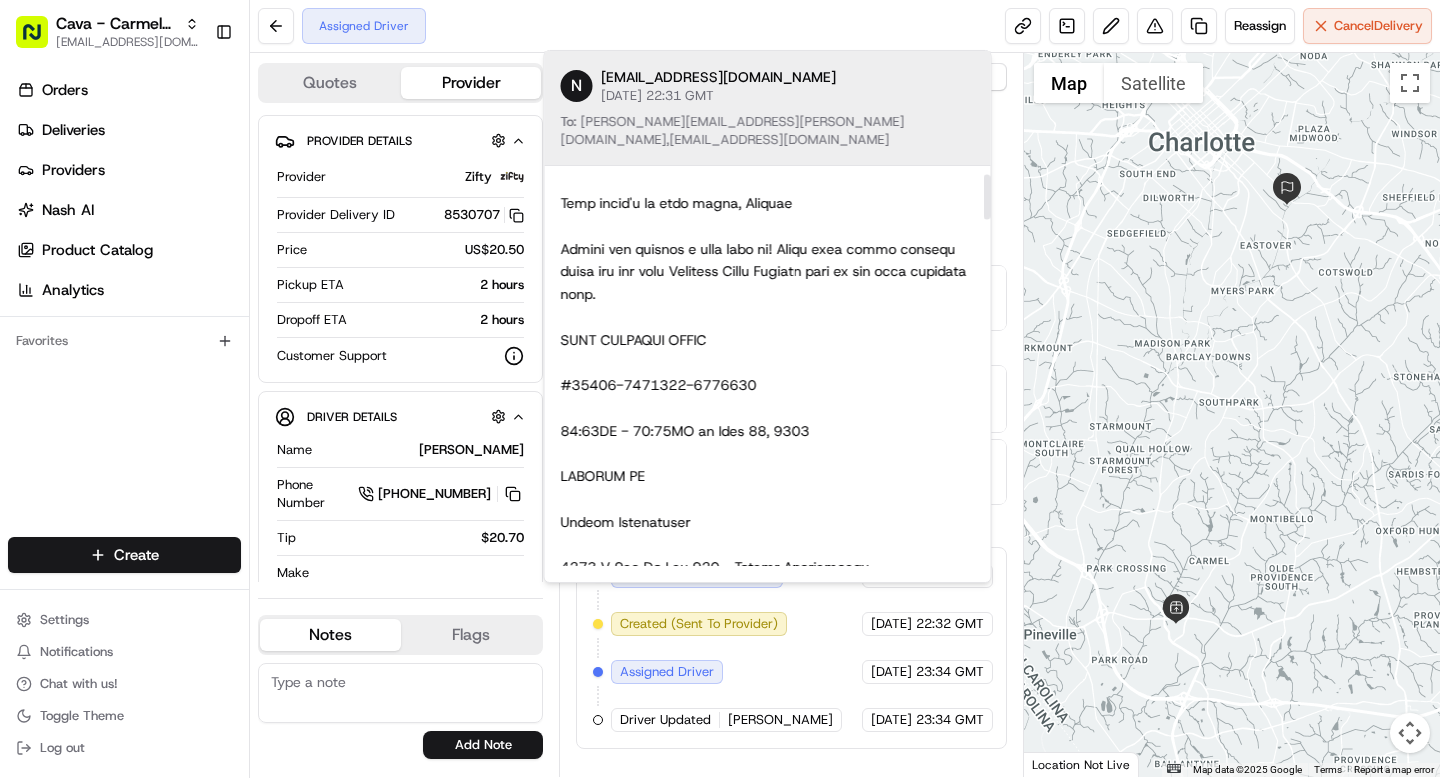 scroll, scrollTop: 68, scrollLeft: 0, axis: vertical 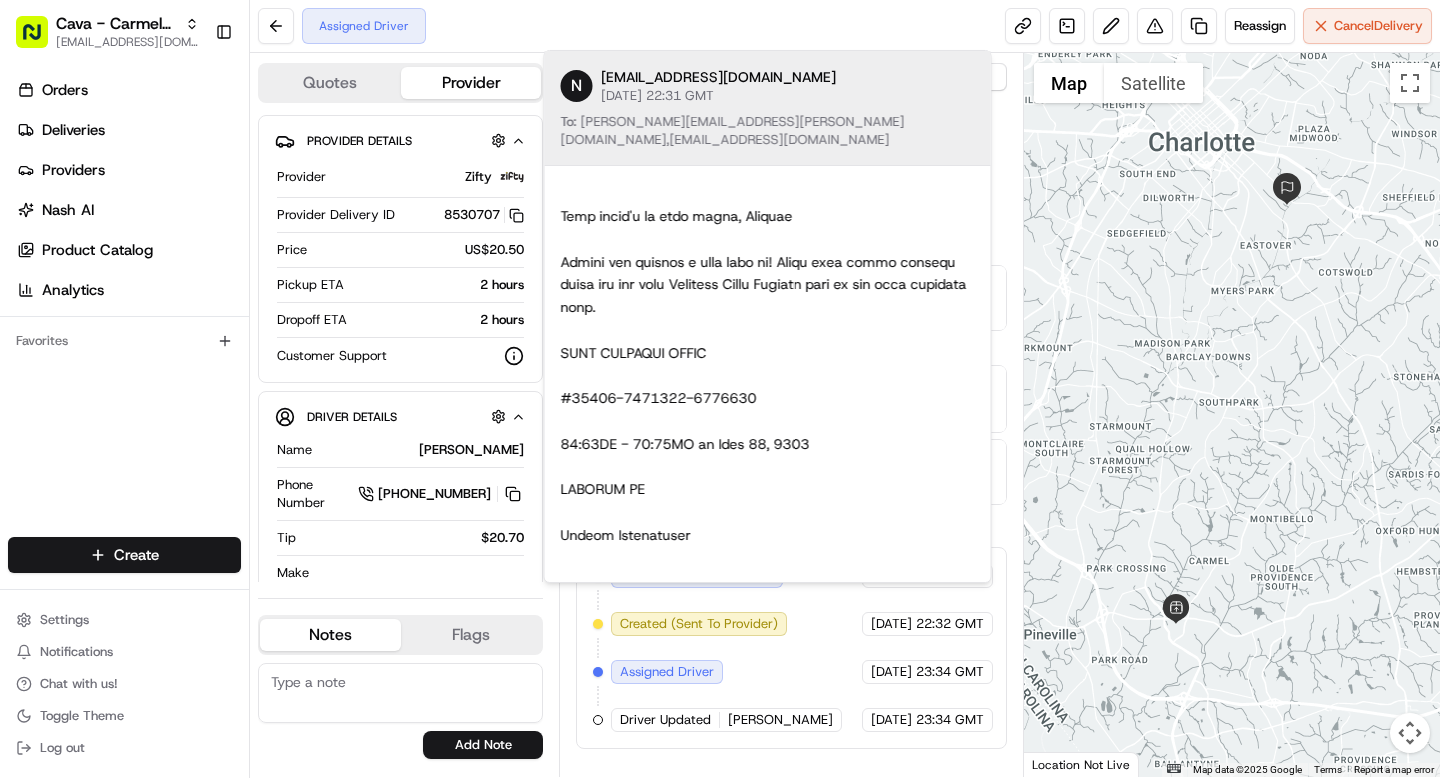 click on "Ingested via E-mail [DATE] 22:31 GMT Created (Sent To Provider) Zifty [DATE] 22:32 GMT Assigned Driver Zifty [DATE] 23:34 GMT Driver Updated [PERSON_NAME] Zifty [DATE] 23:34 GMT" at bounding box center (791, 648) 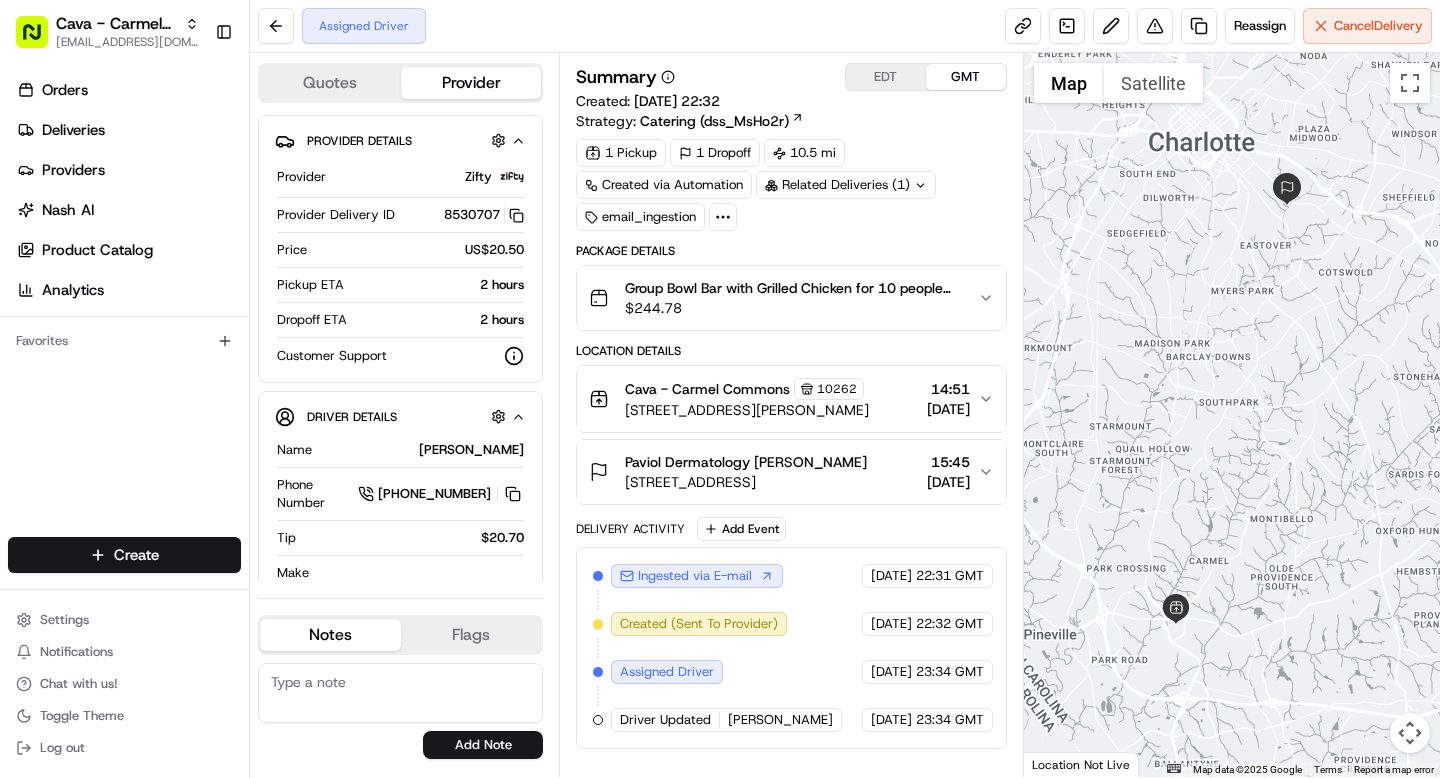 click on "EDT" at bounding box center (886, 77) 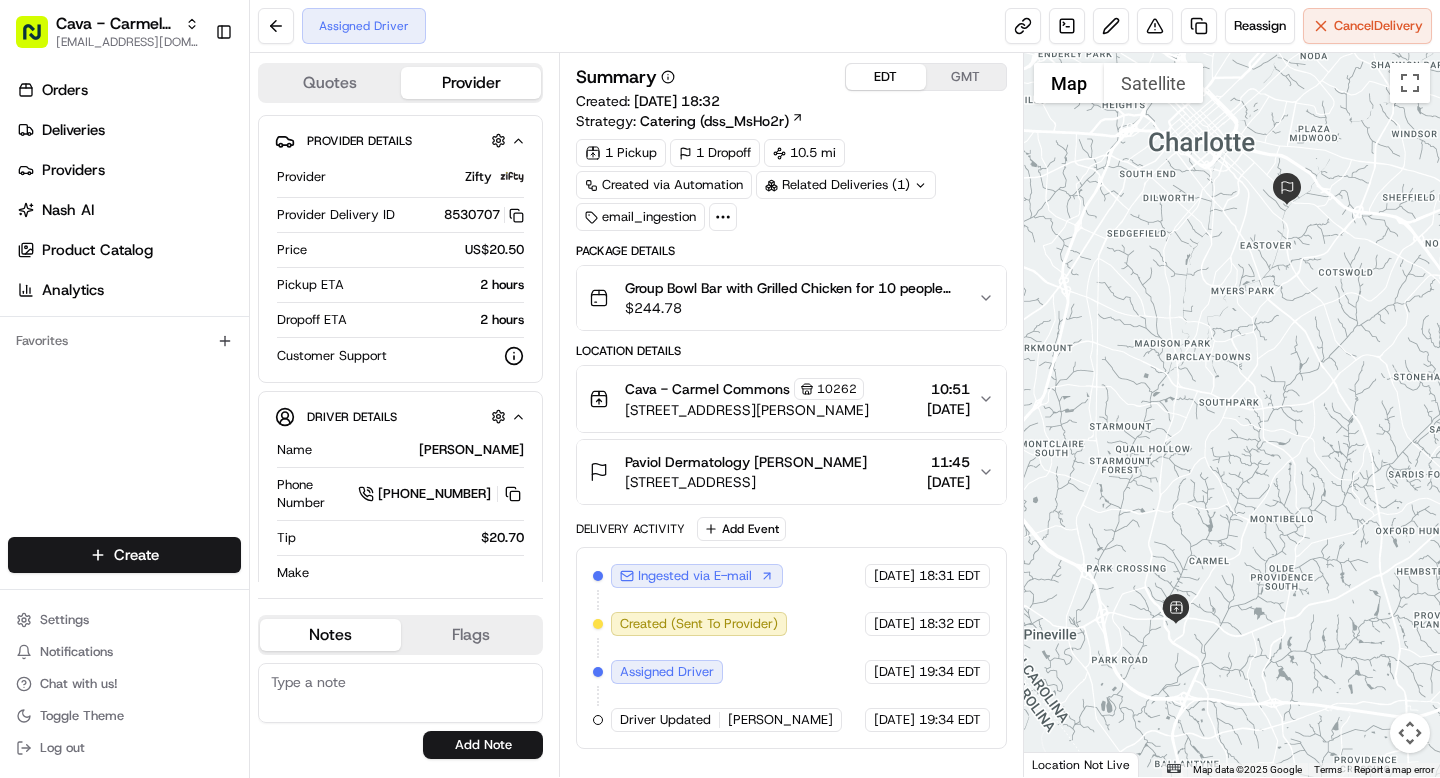 click on "Paviol Dermatology [PERSON_NAME] [STREET_ADDRESS] 11:45 [DATE]" at bounding box center [791, 472] 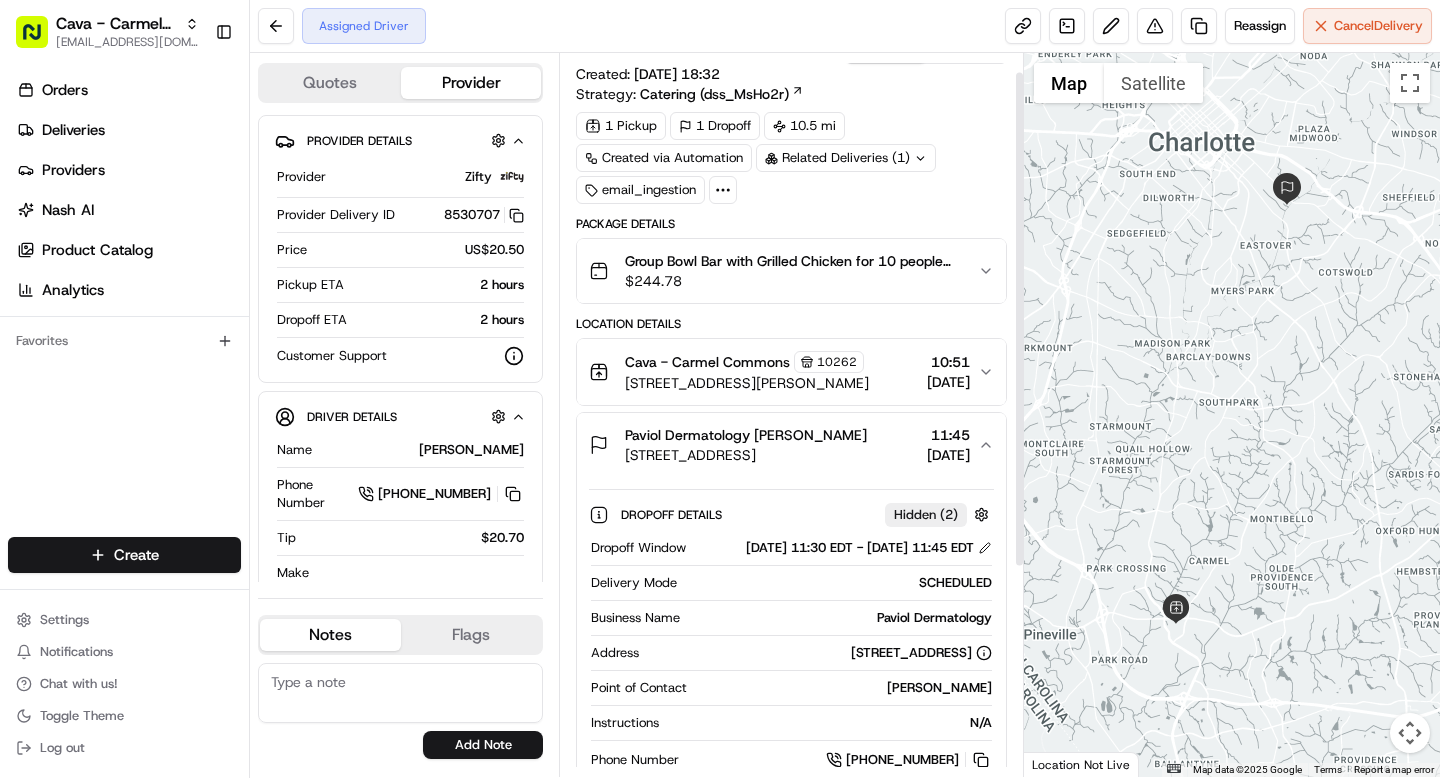 scroll, scrollTop: 54, scrollLeft: 0, axis: vertical 